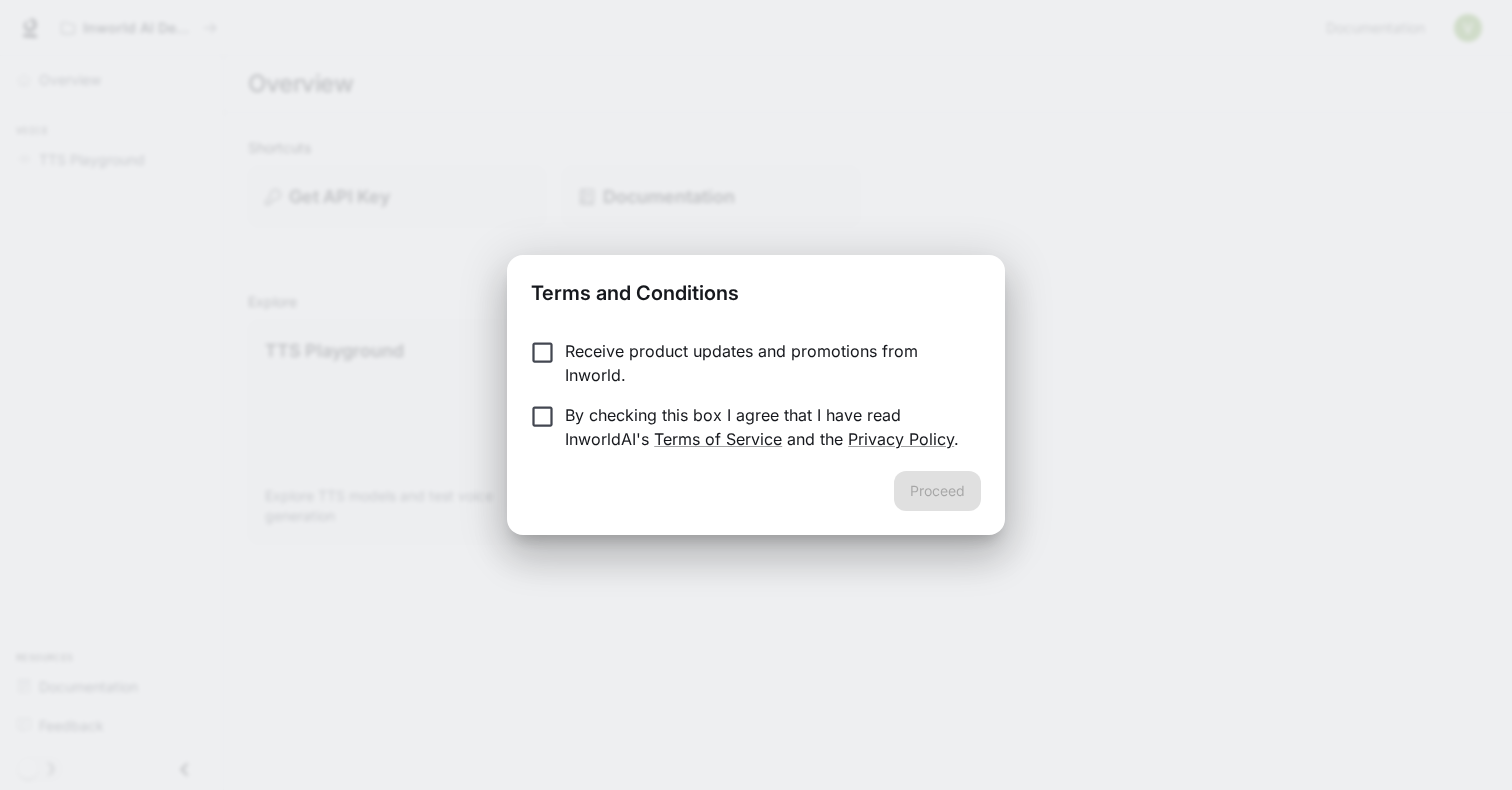 scroll, scrollTop: 0, scrollLeft: 0, axis: both 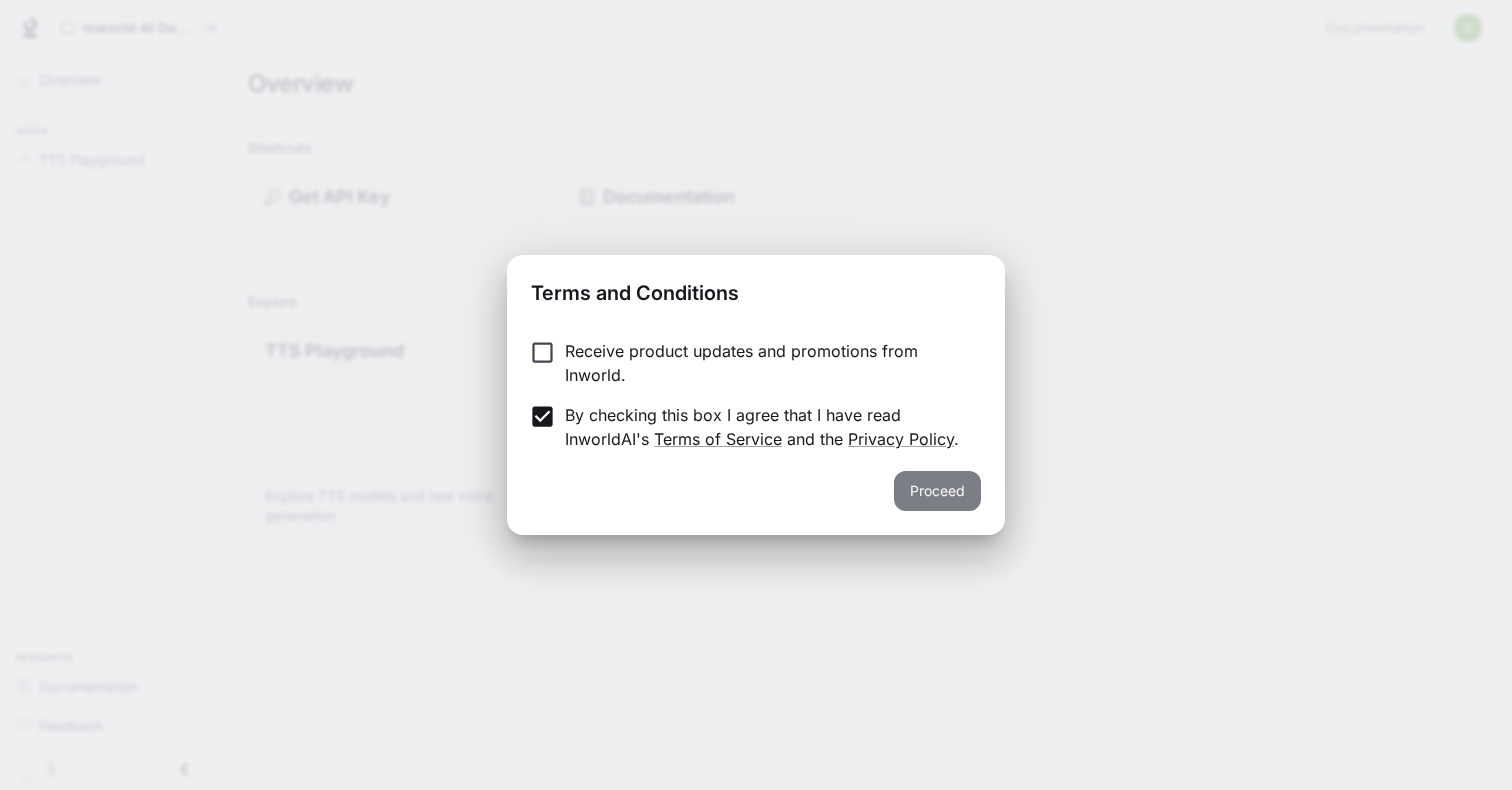click on "Proceed" at bounding box center [937, 491] 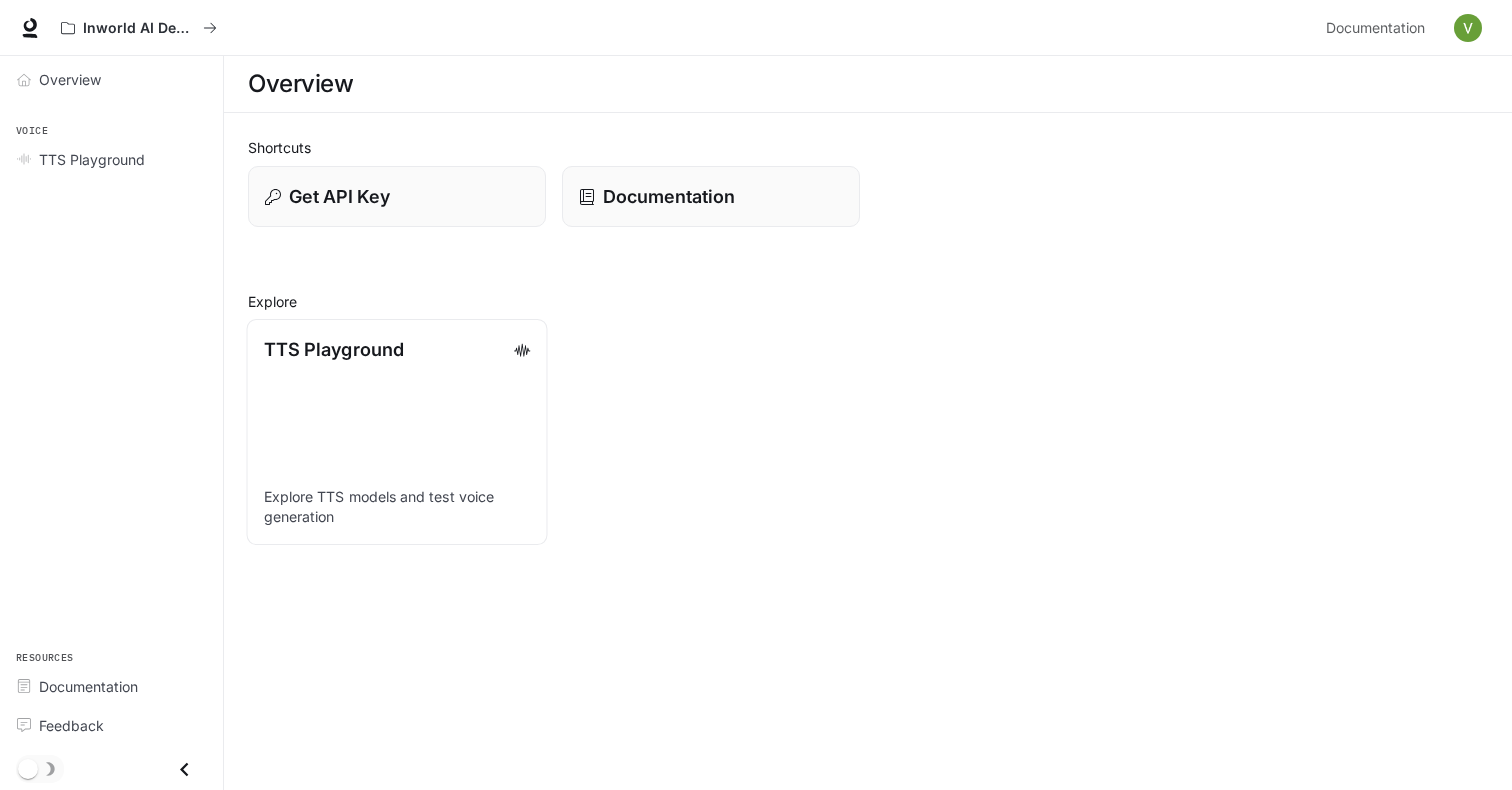 click on "TTS Playground" at bounding box center (397, 349) 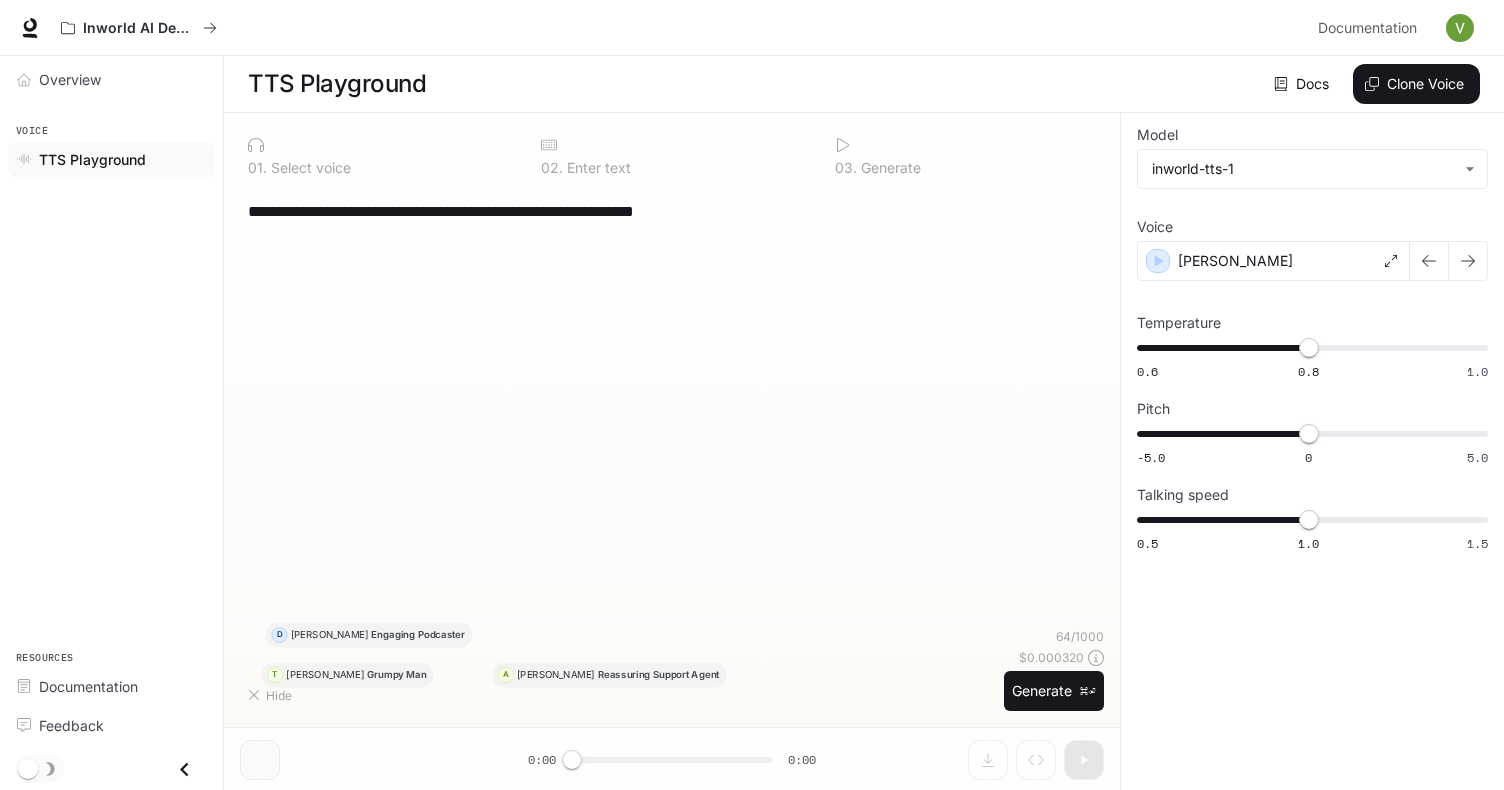 click on "**********" at bounding box center (672, 393) 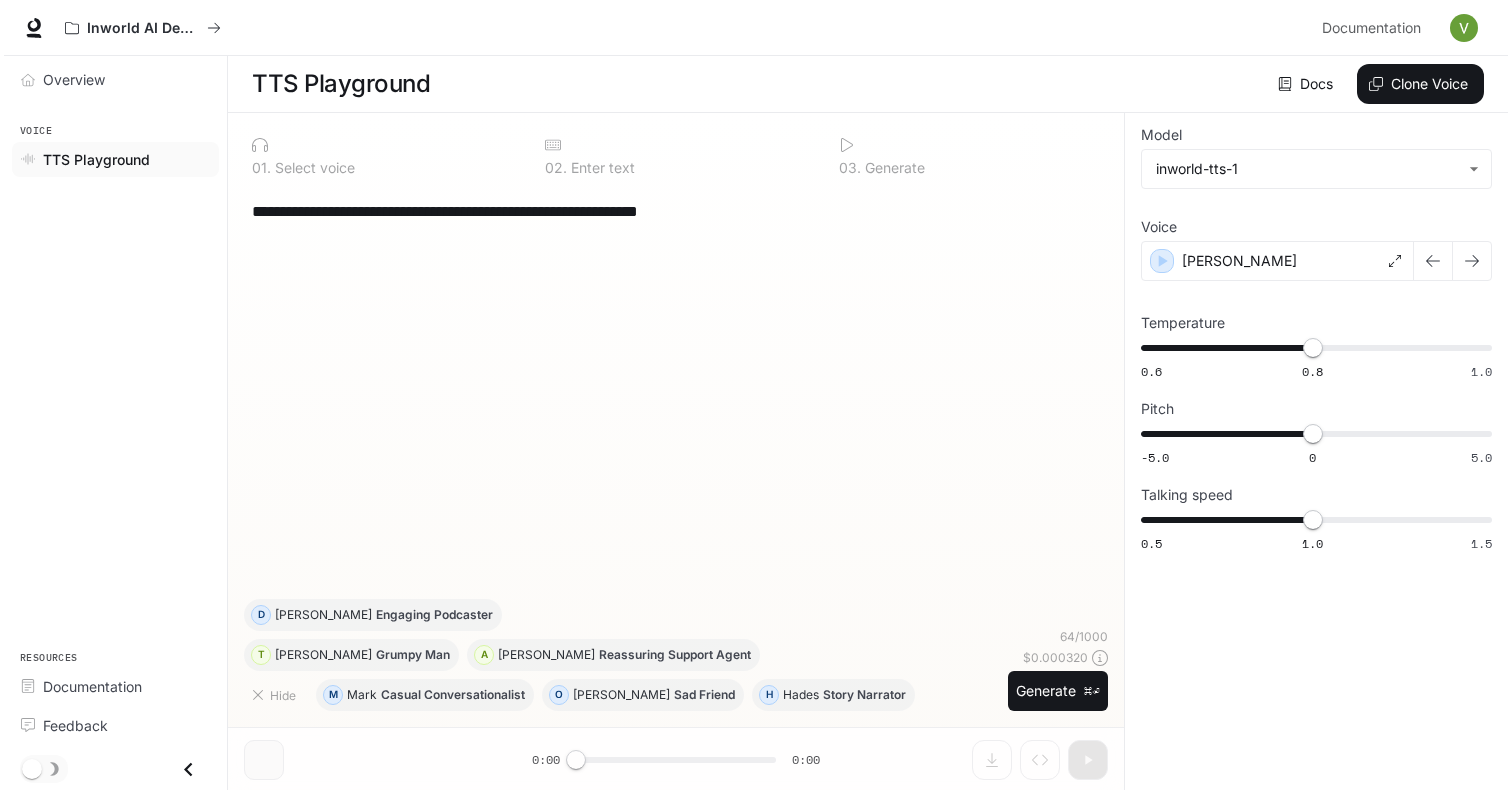 scroll, scrollTop: 1, scrollLeft: 0, axis: vertical 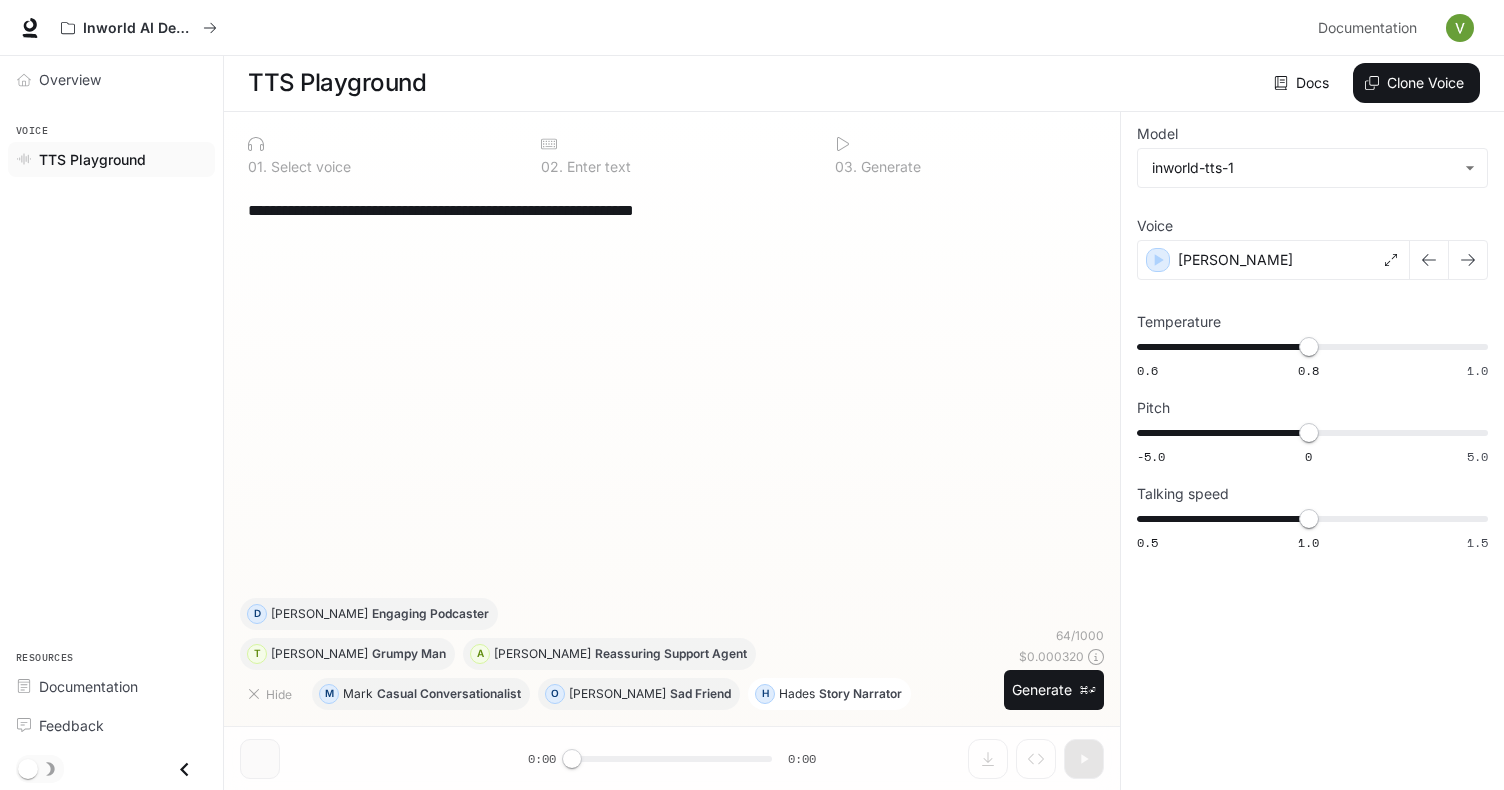 click on "Hades" at bounding box center [797, 694] 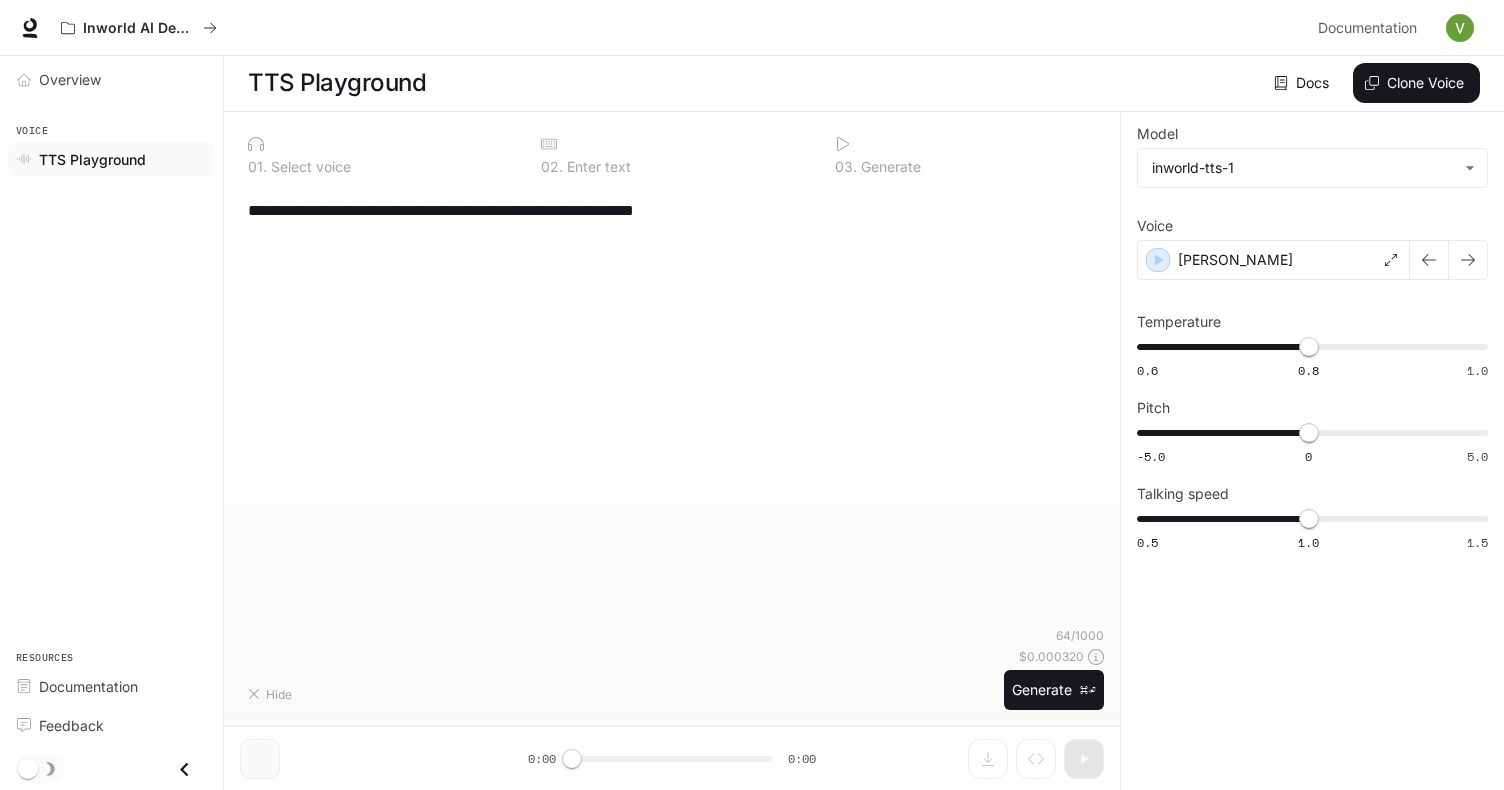 type on "**********" 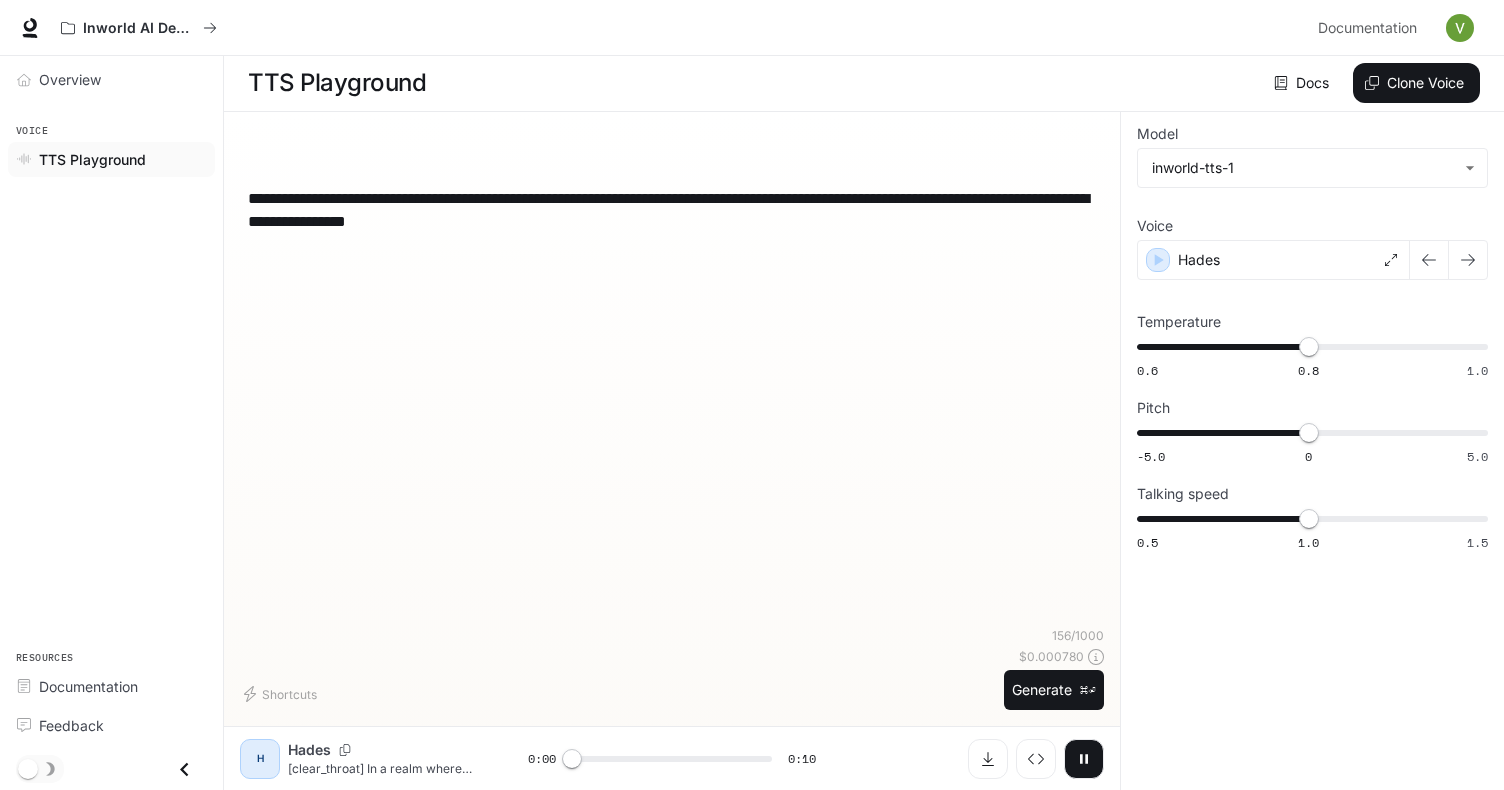 click on "**********" at bounding box center [672, 406] 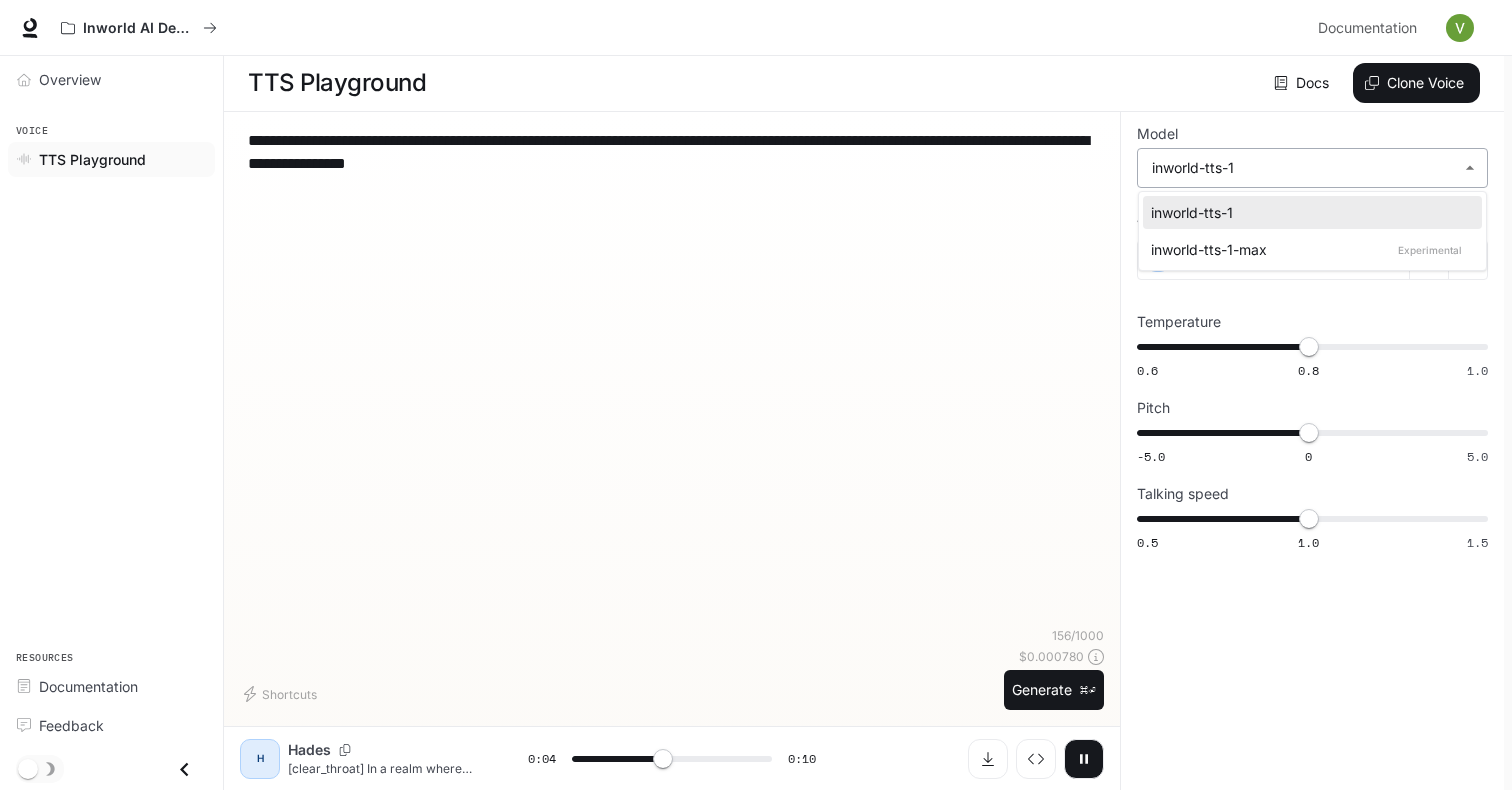 click on "**********" at bounding box center [756, 394] 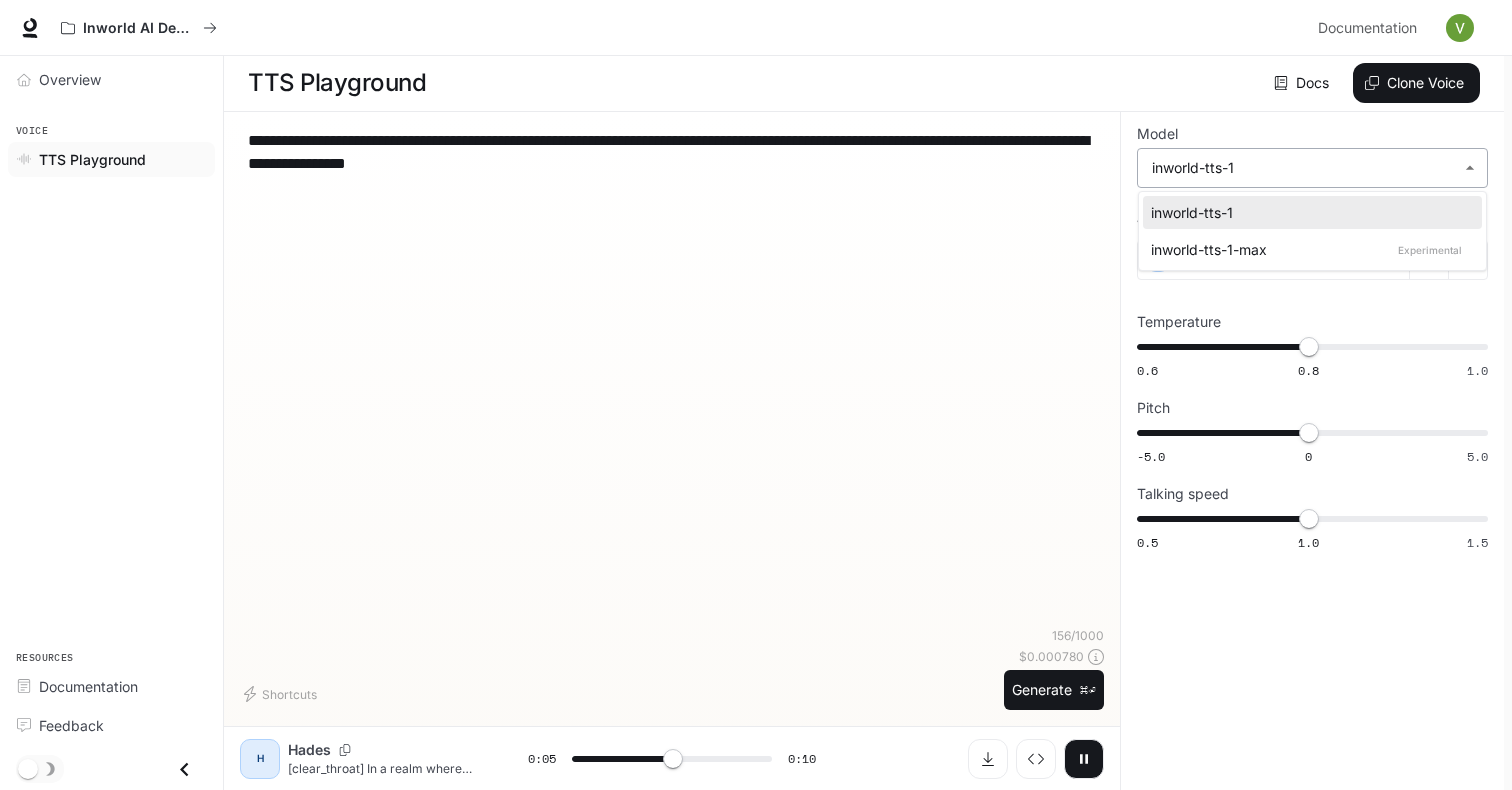 click at bounding box center [756, 395] 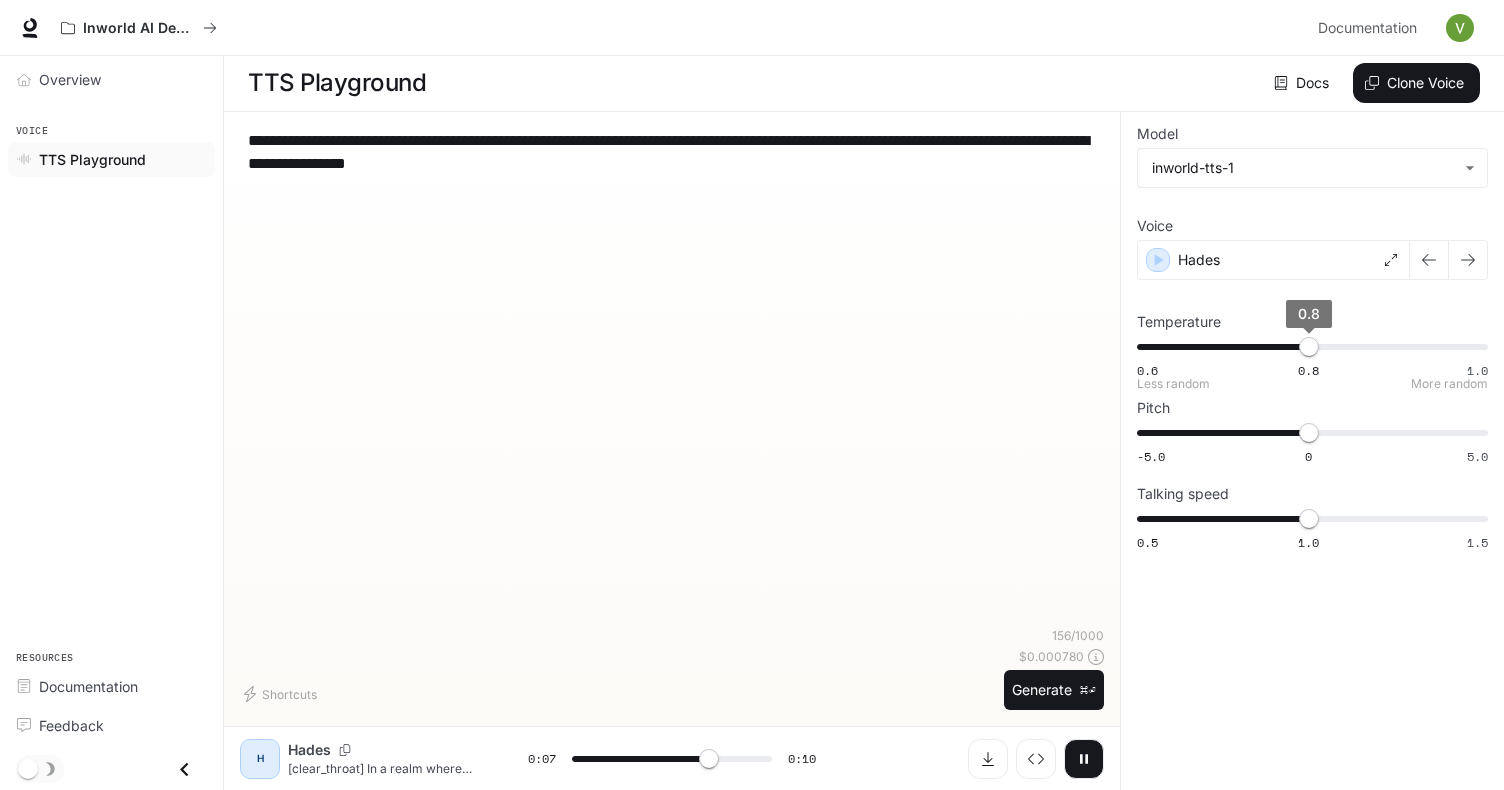 type on "***" 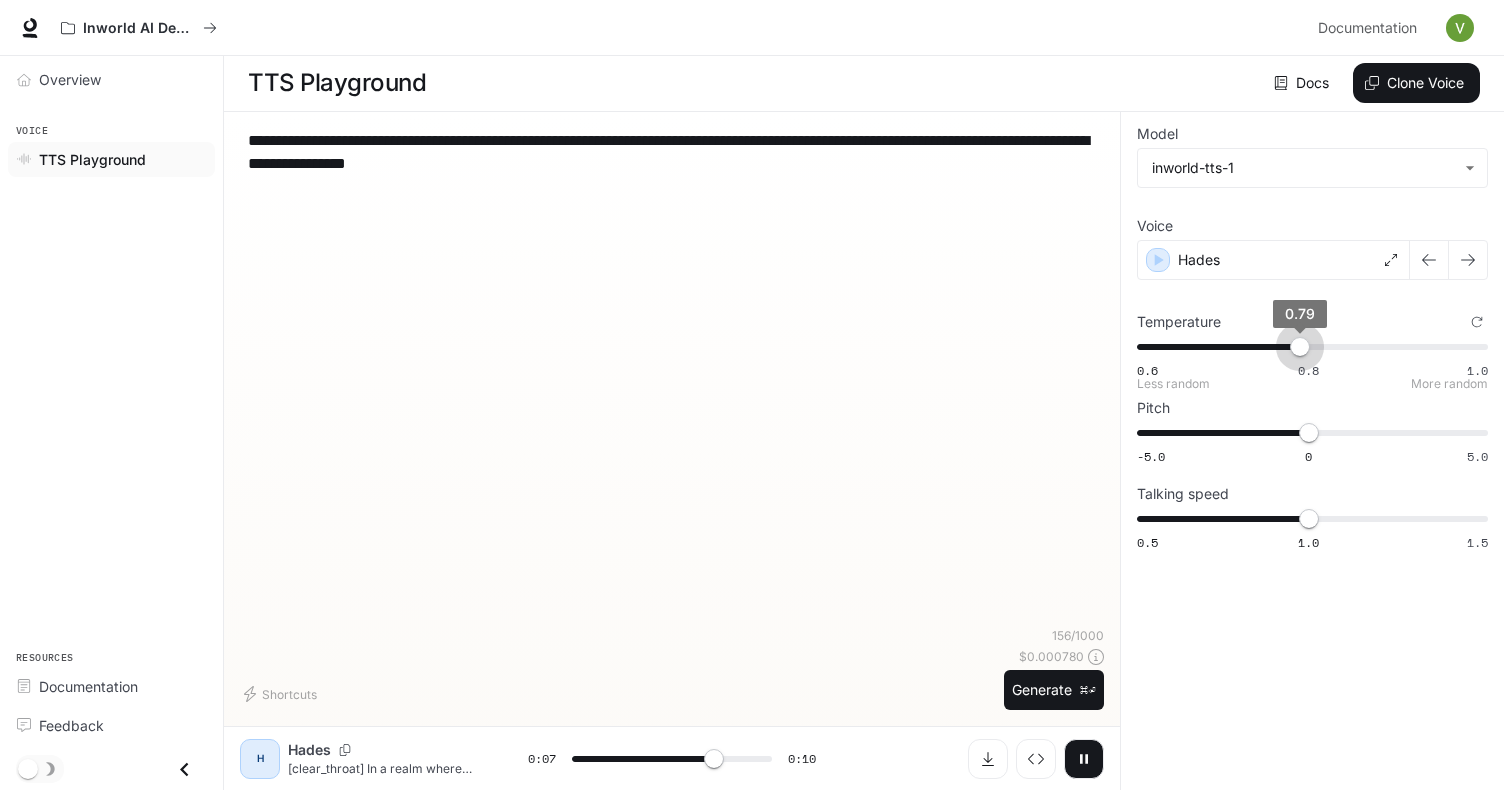 click on "0.79" at bounding box center (1300, 347) 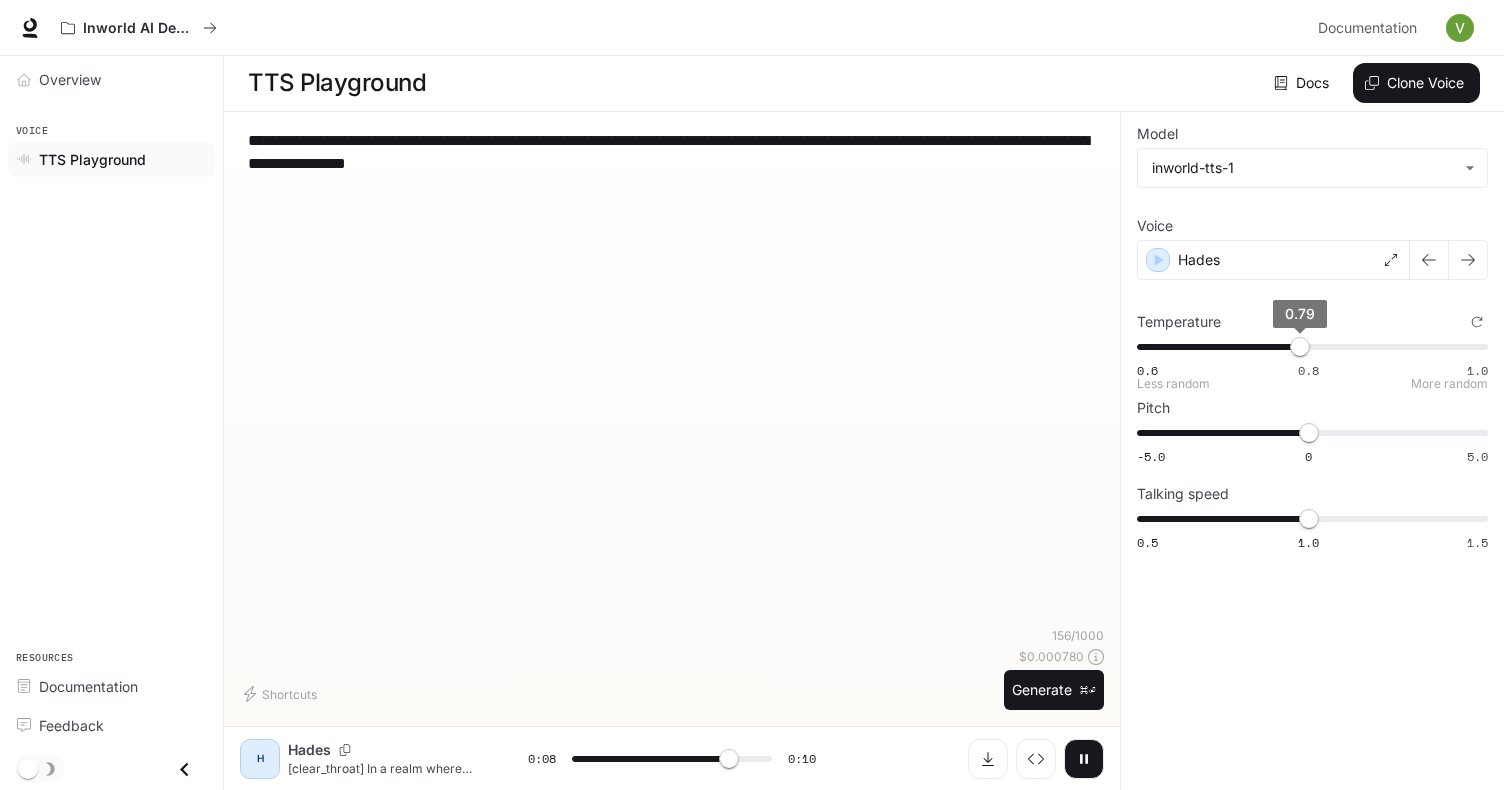 click on "0.79" at bounding box center (1300, 347) 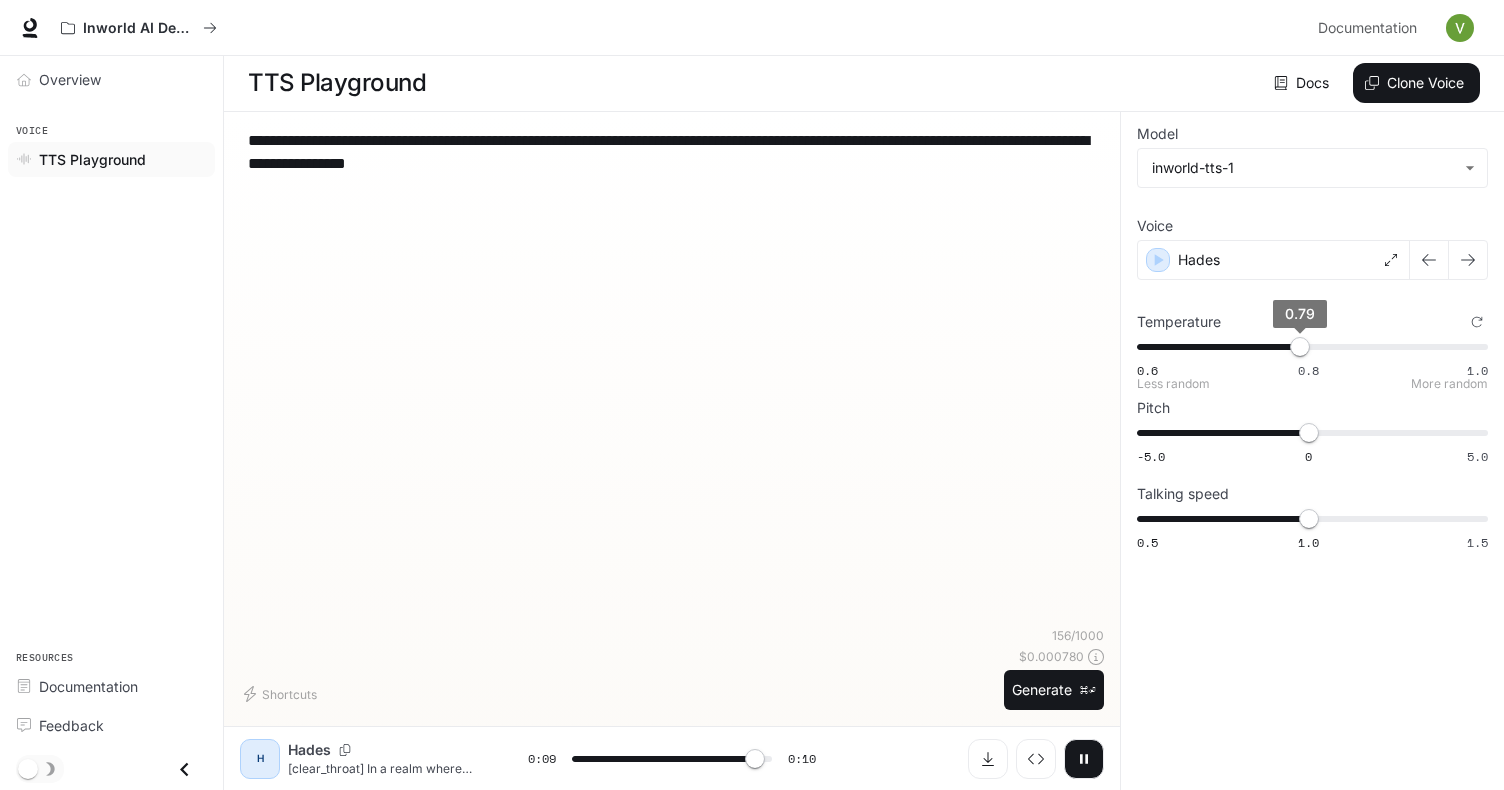 type on "***" 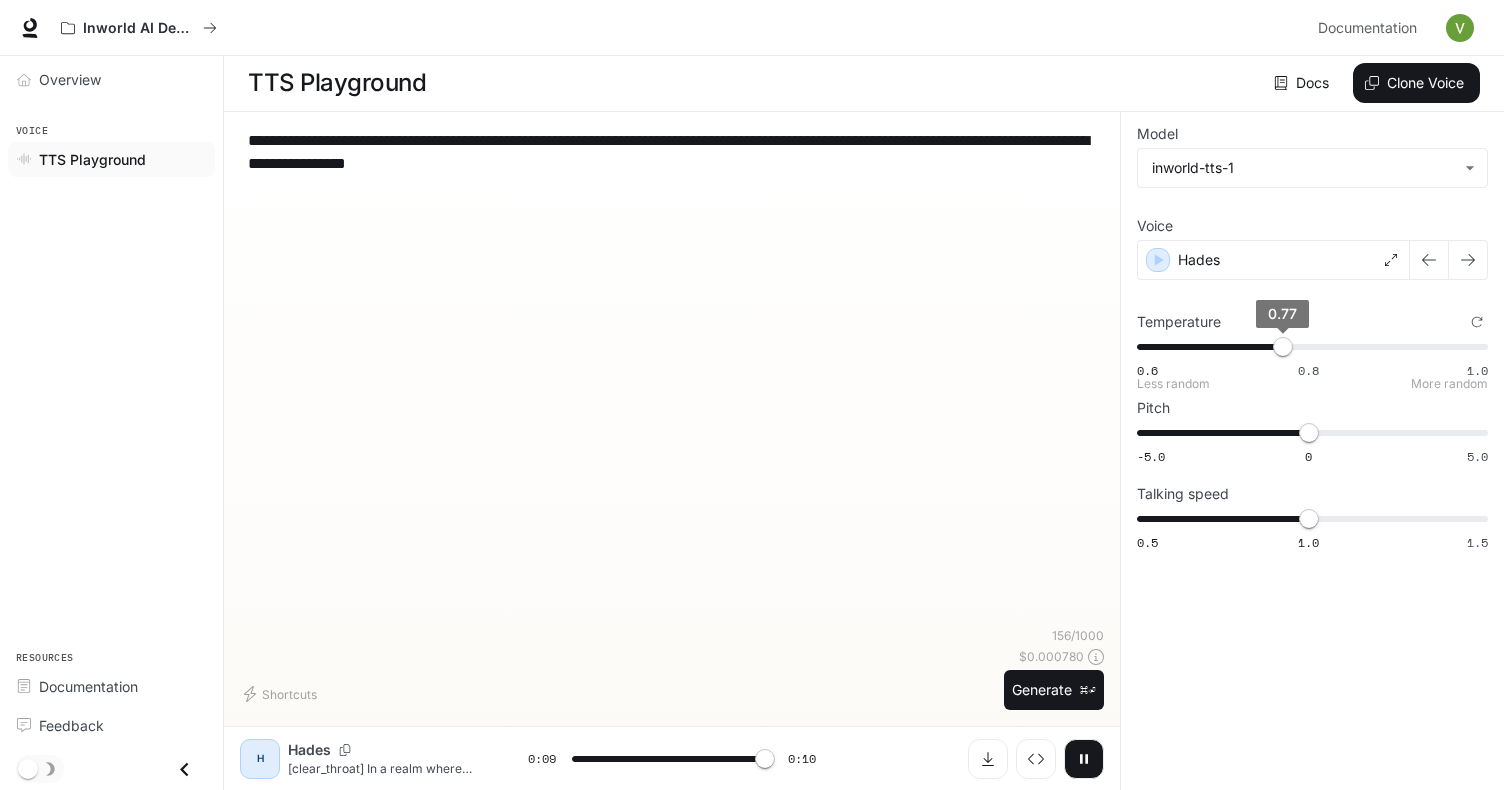 type on "*" 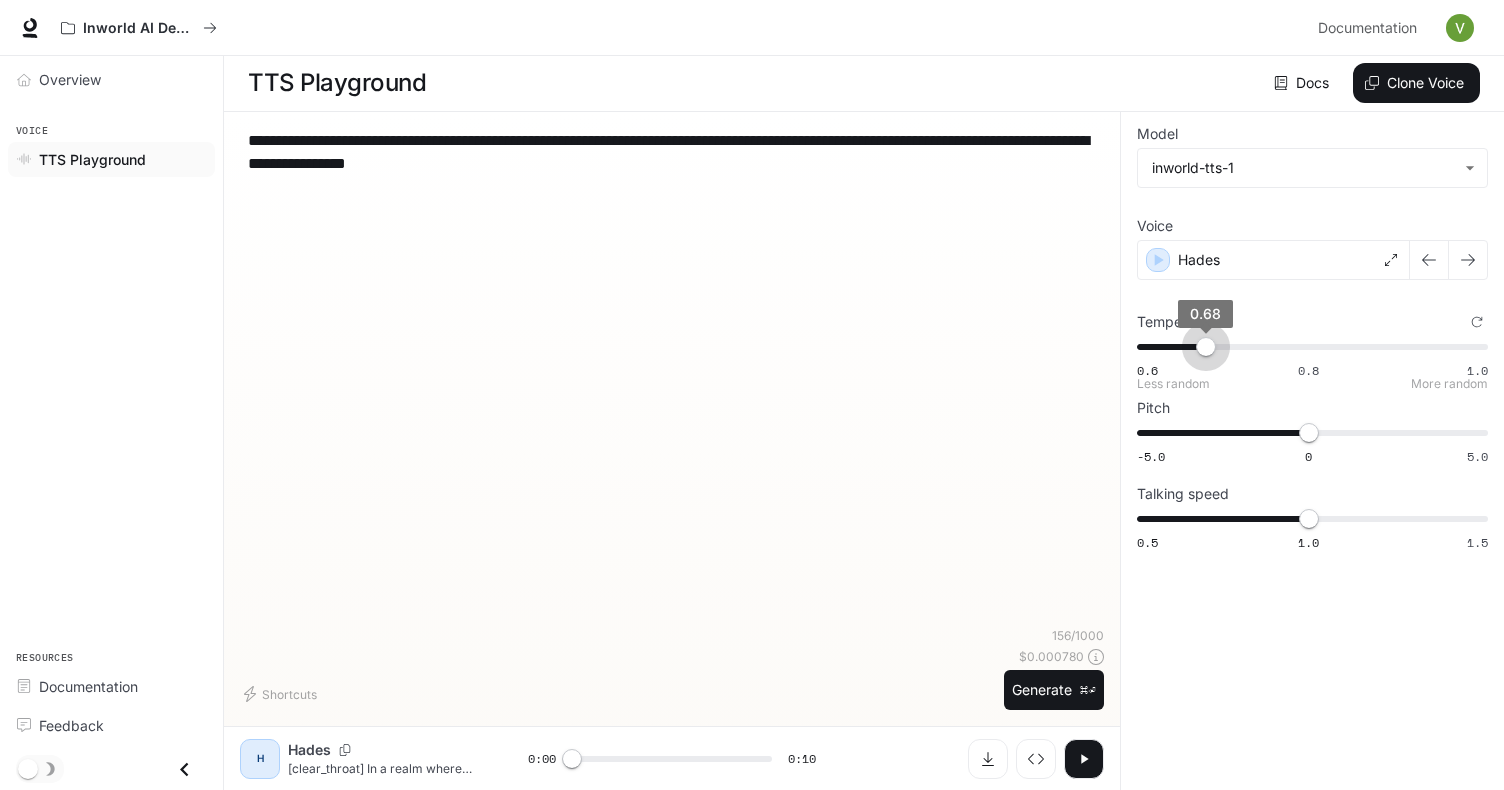 type on "****" 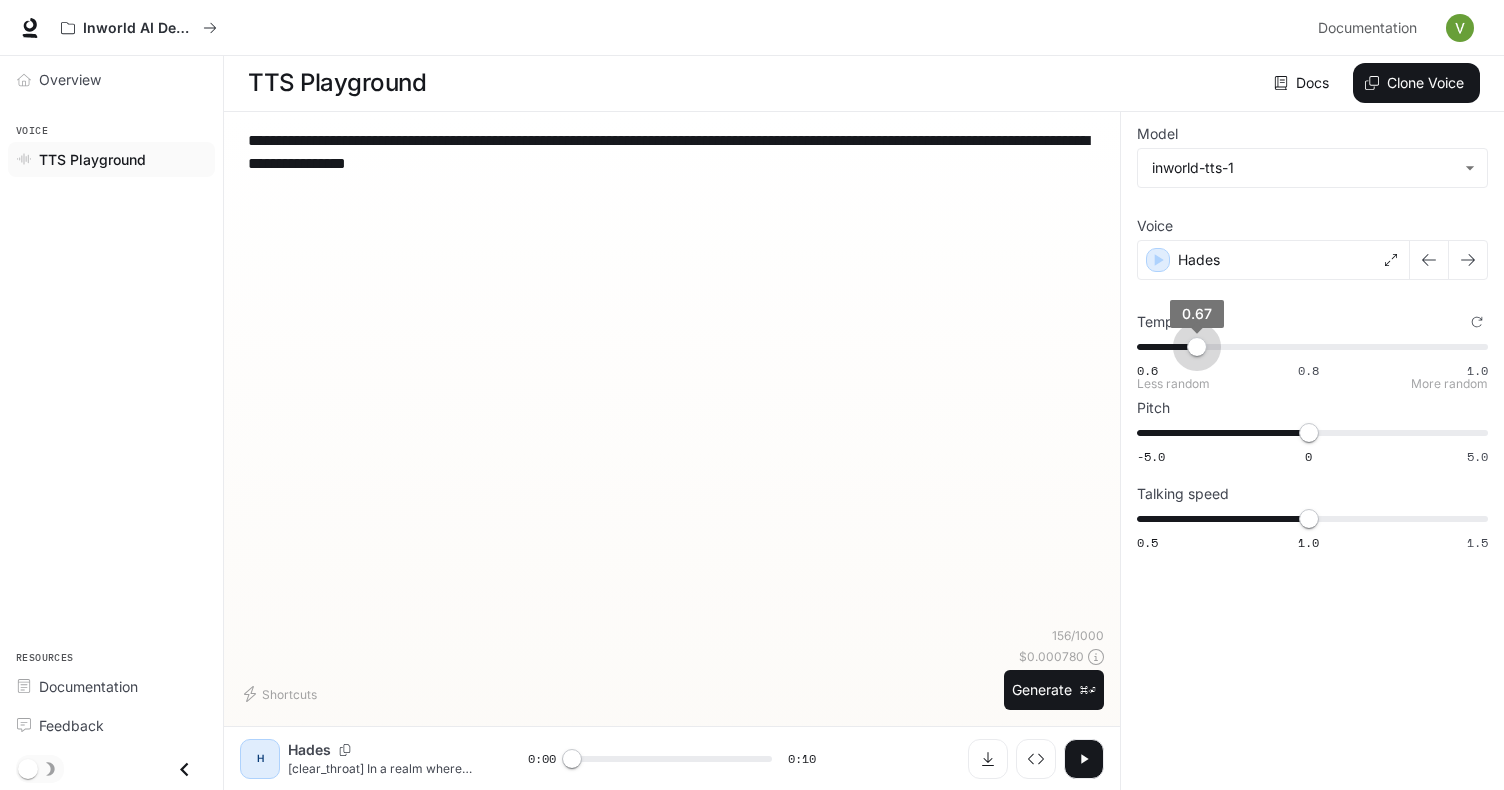 drag, startPoint x: 1280, startPoint y: 353, endPoint x: 1201, endPoint y: 372, distance: 81.25269 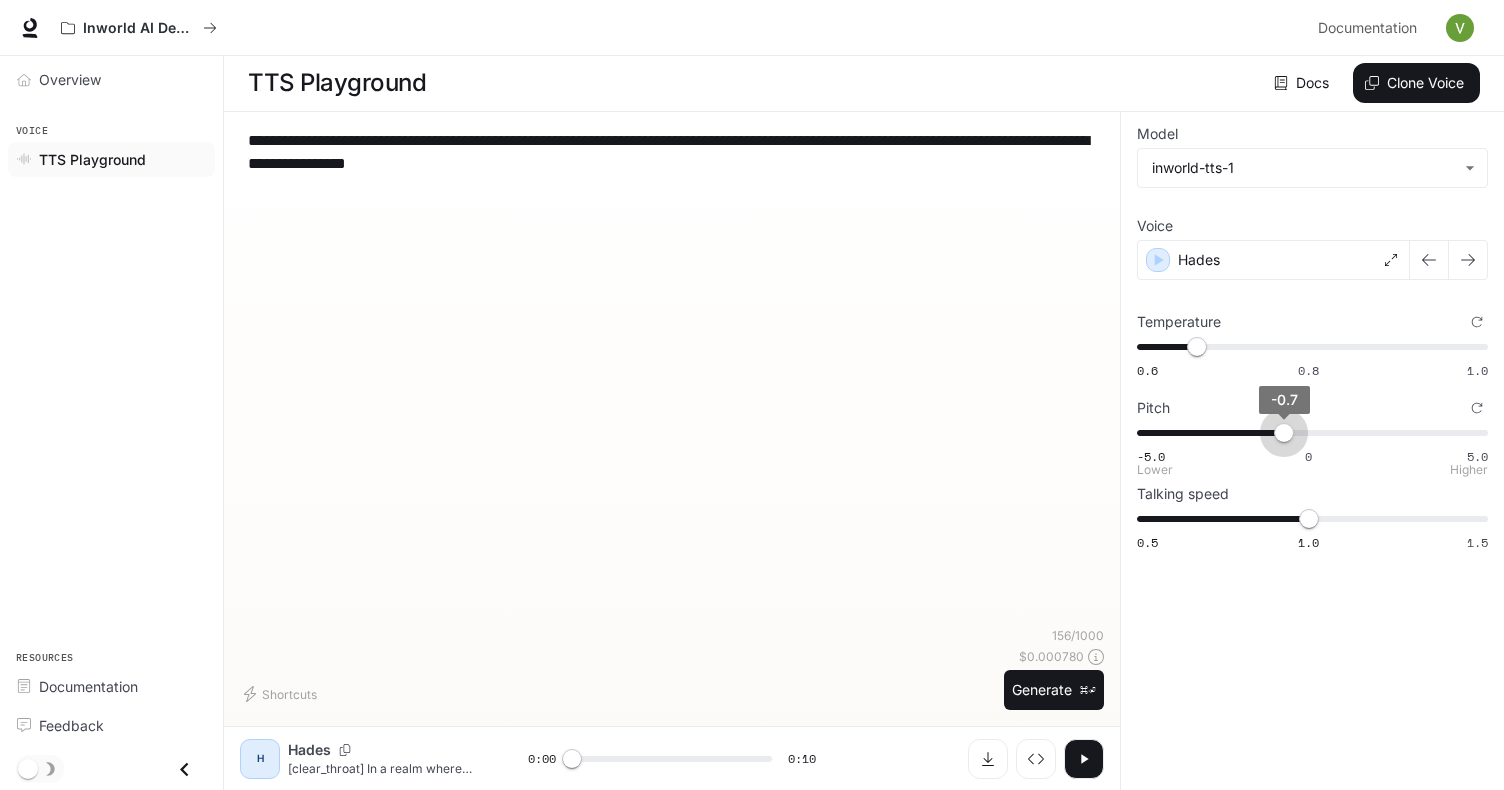 type on "****" 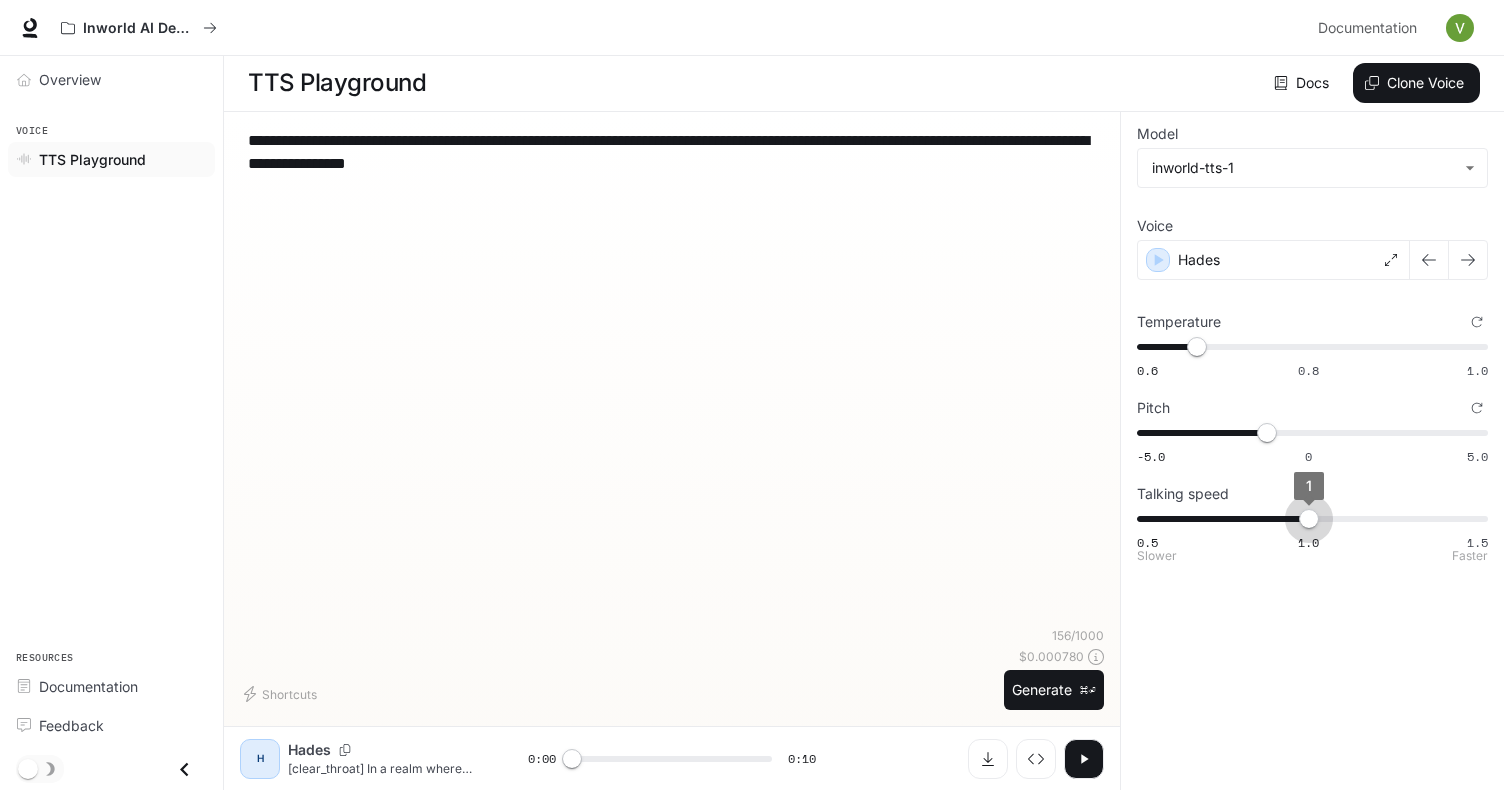 type on "***" 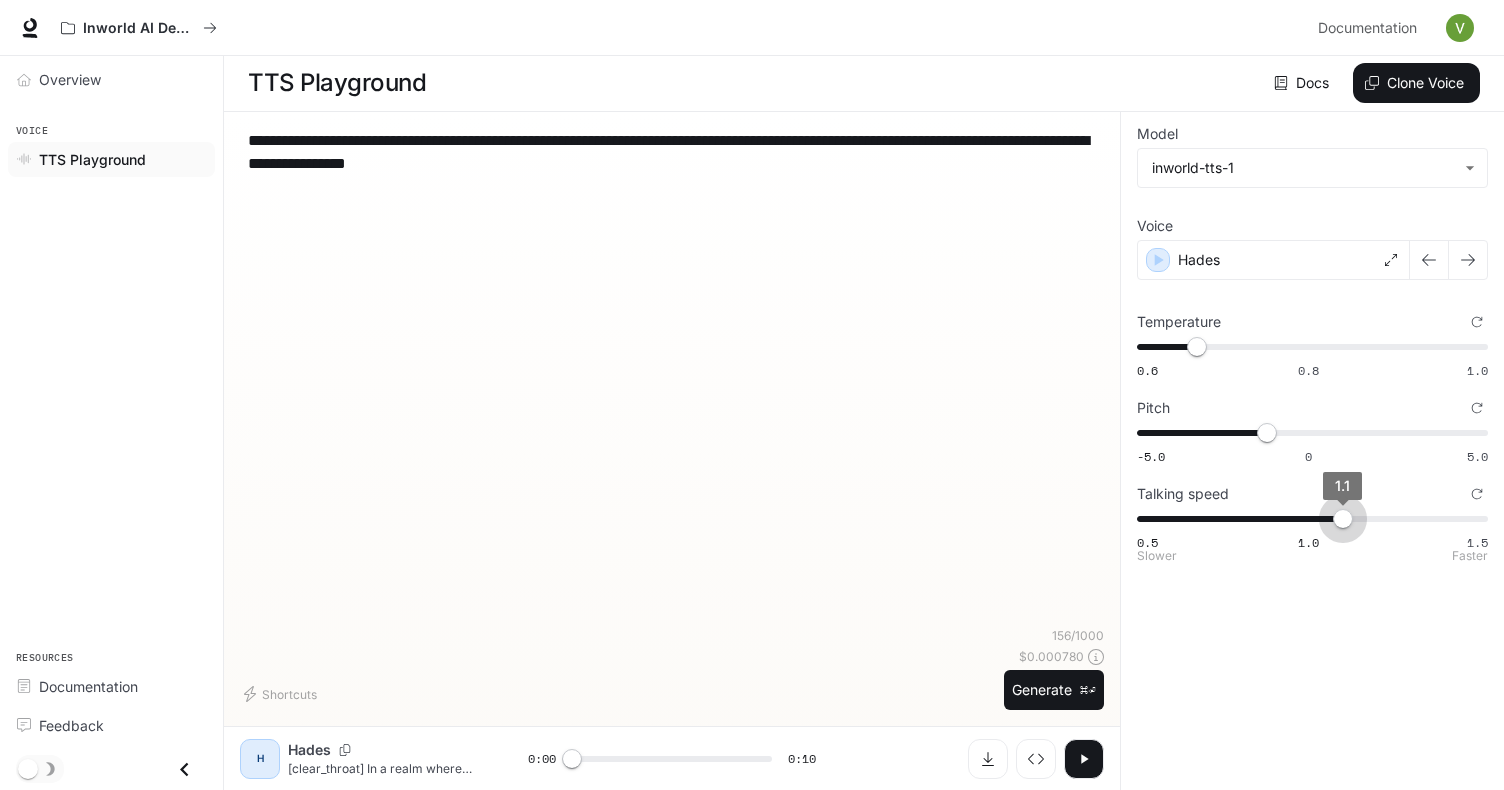 drag, startPoint x: 1317, startPoint y: 523, endPoint x: 1343, endPoint y: 524, distance: 26.019224 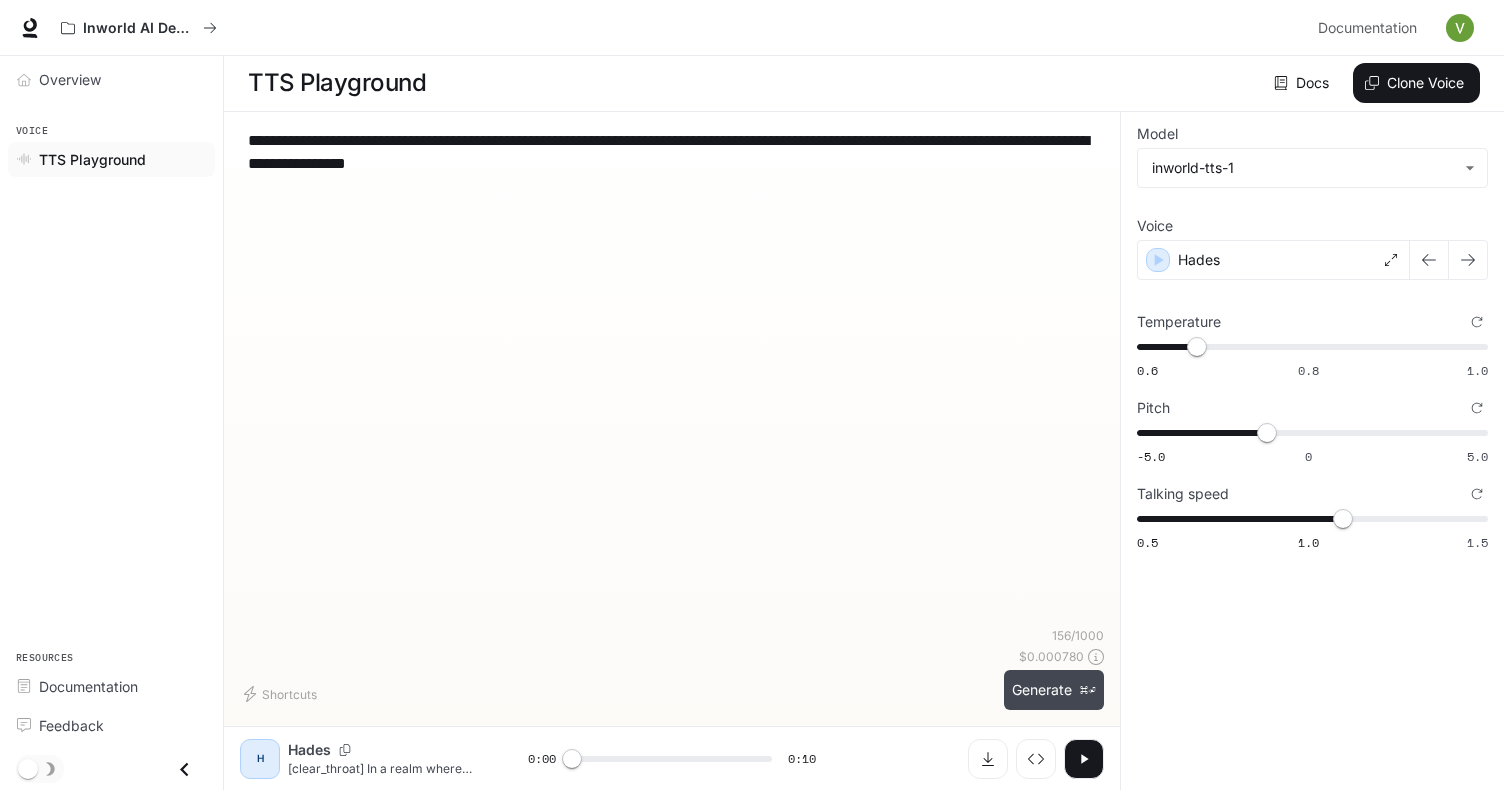 click on "Generate ⌘⏎" at bounding box center (1054, 690) 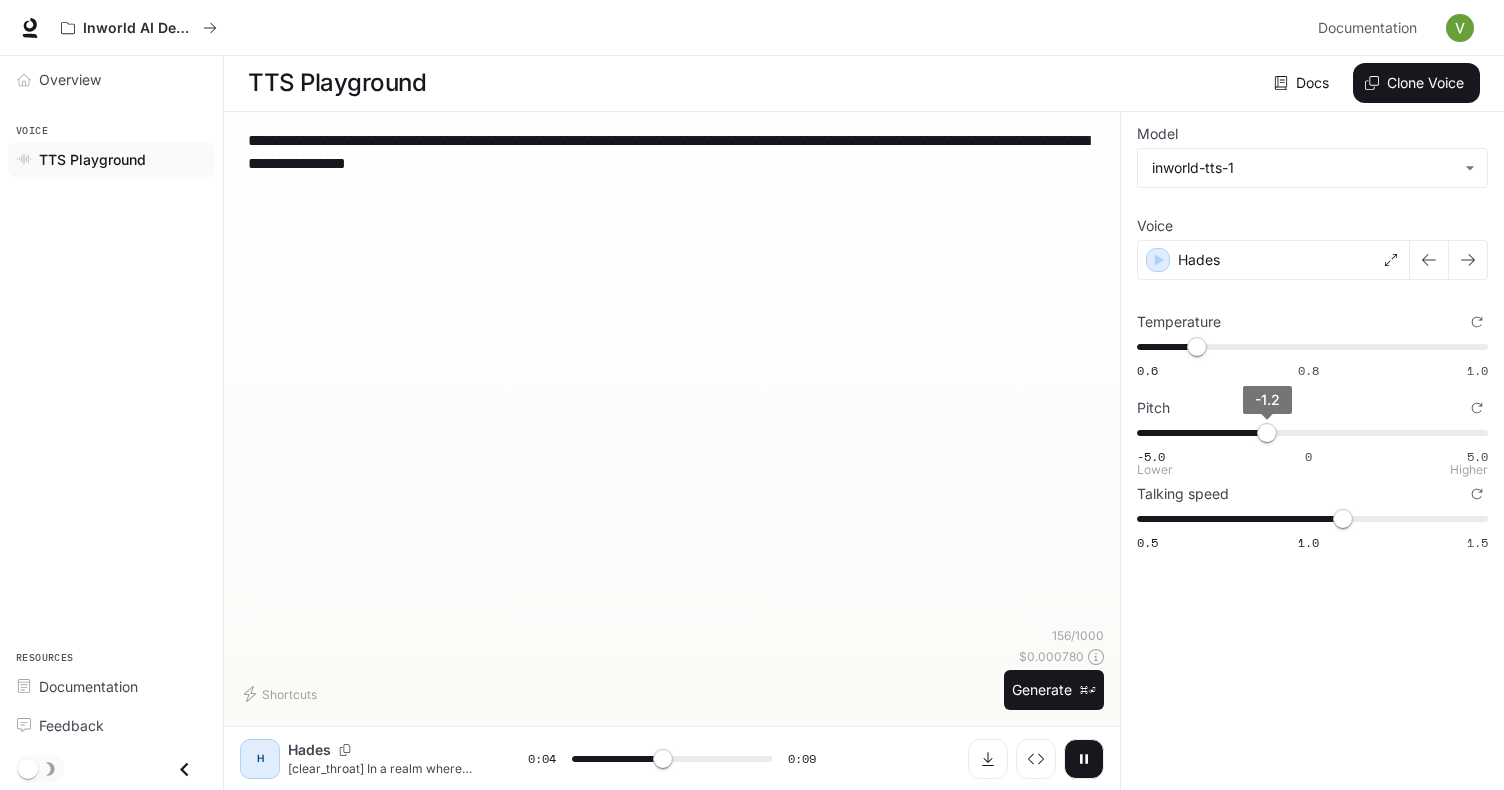 type on "***" 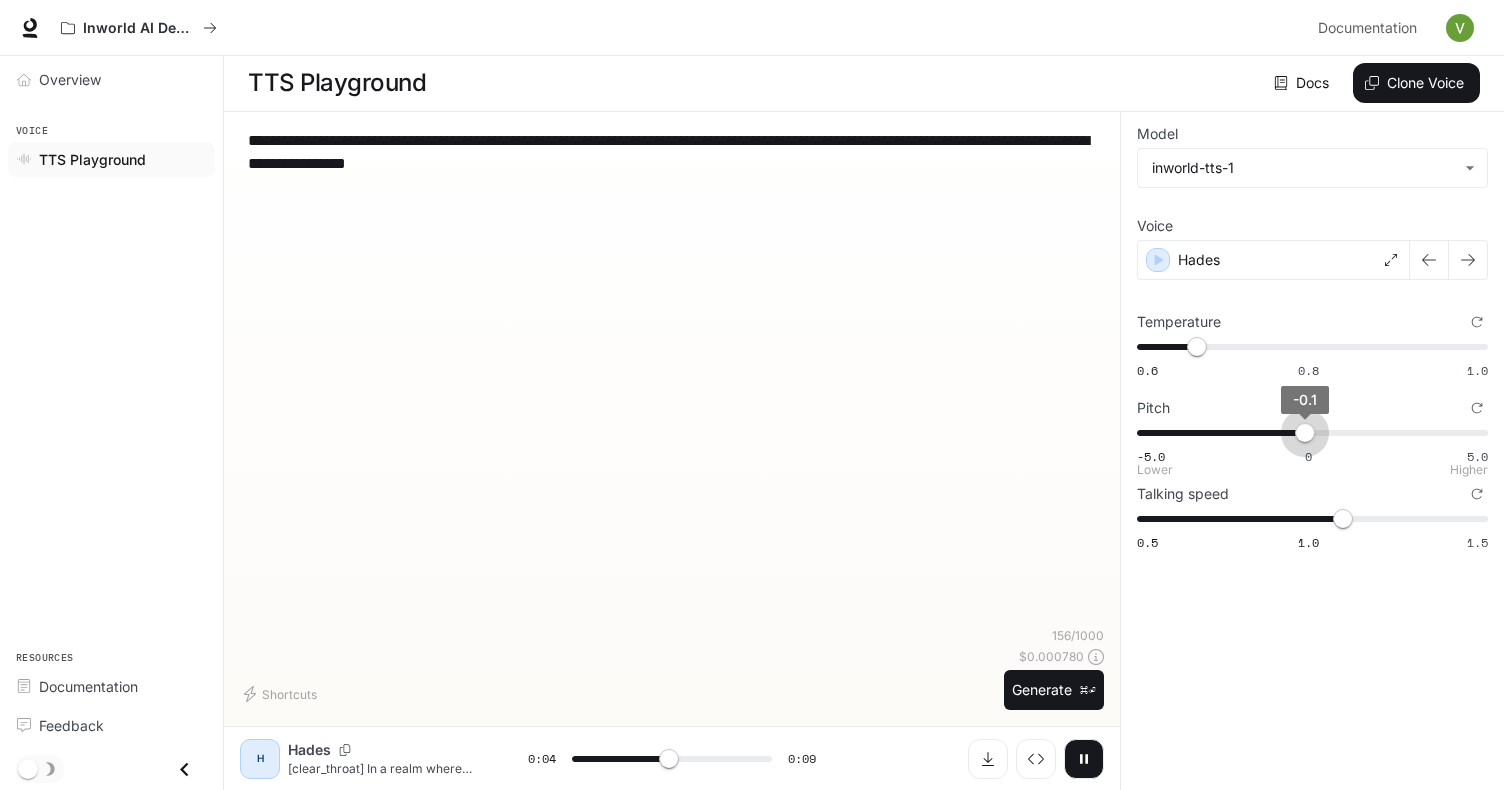type on "***" 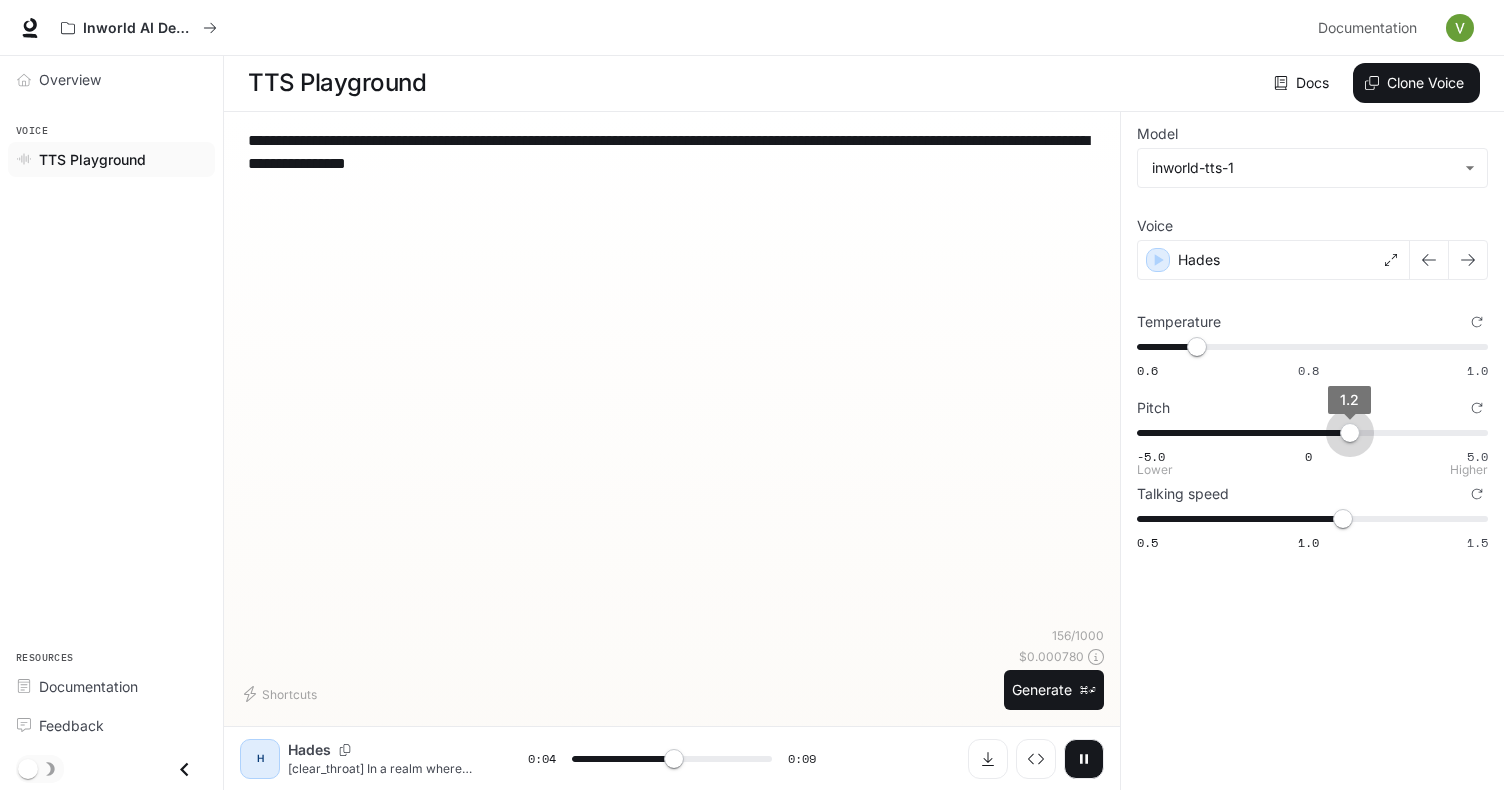 type on "*" 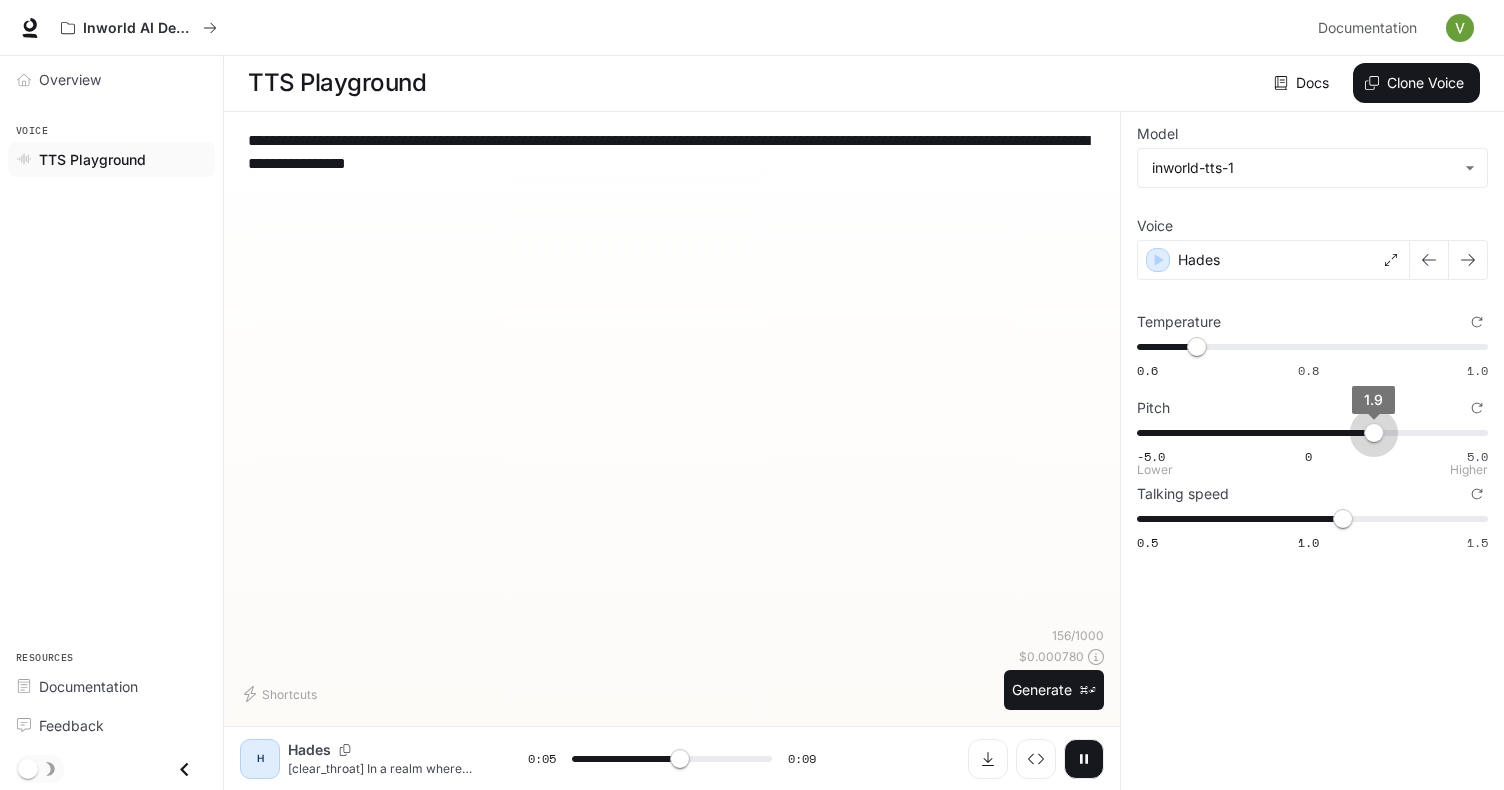 type on "***" 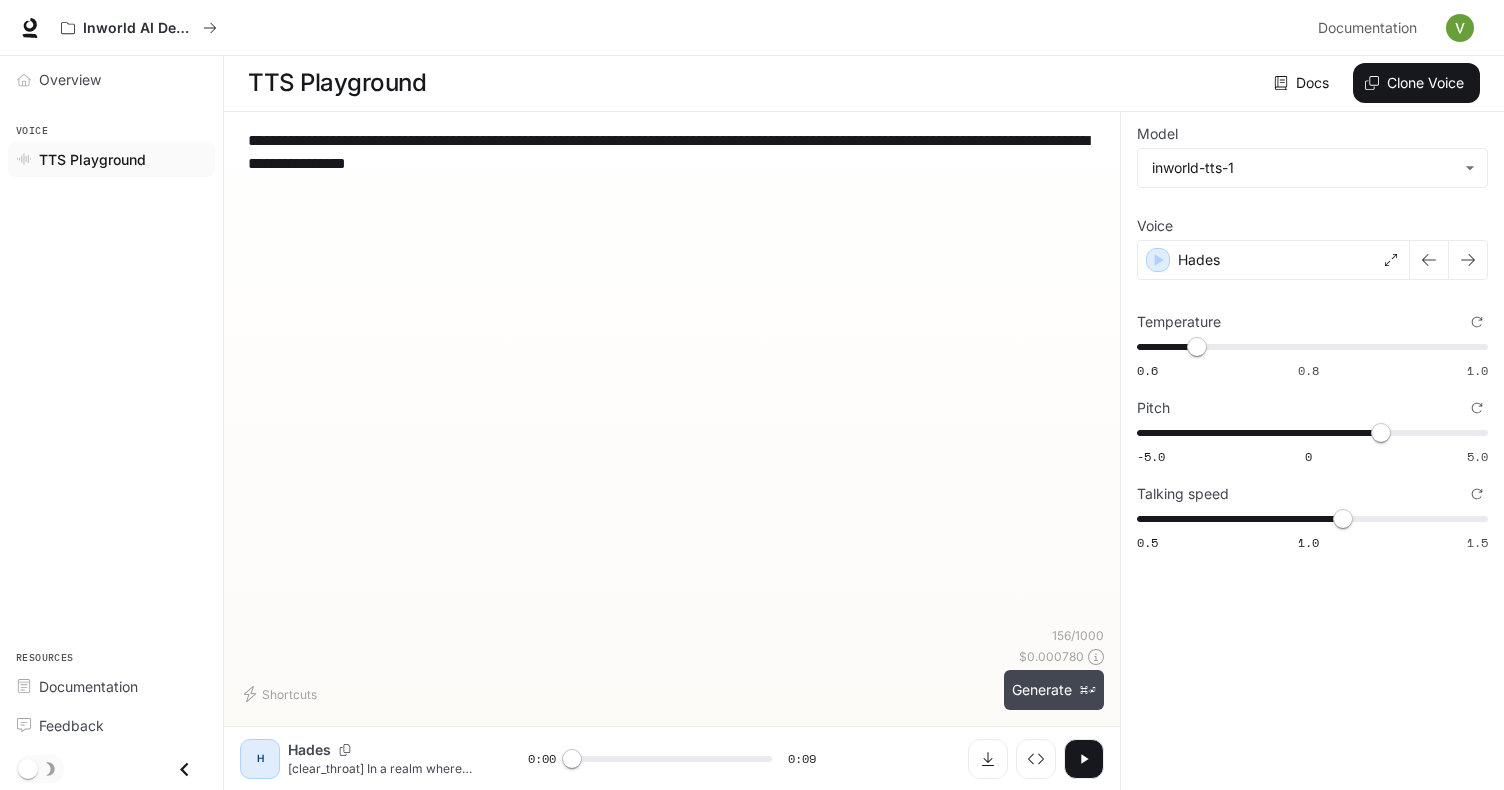 click on "Generate ⌘⏎" at bounding box center [1054, 690] 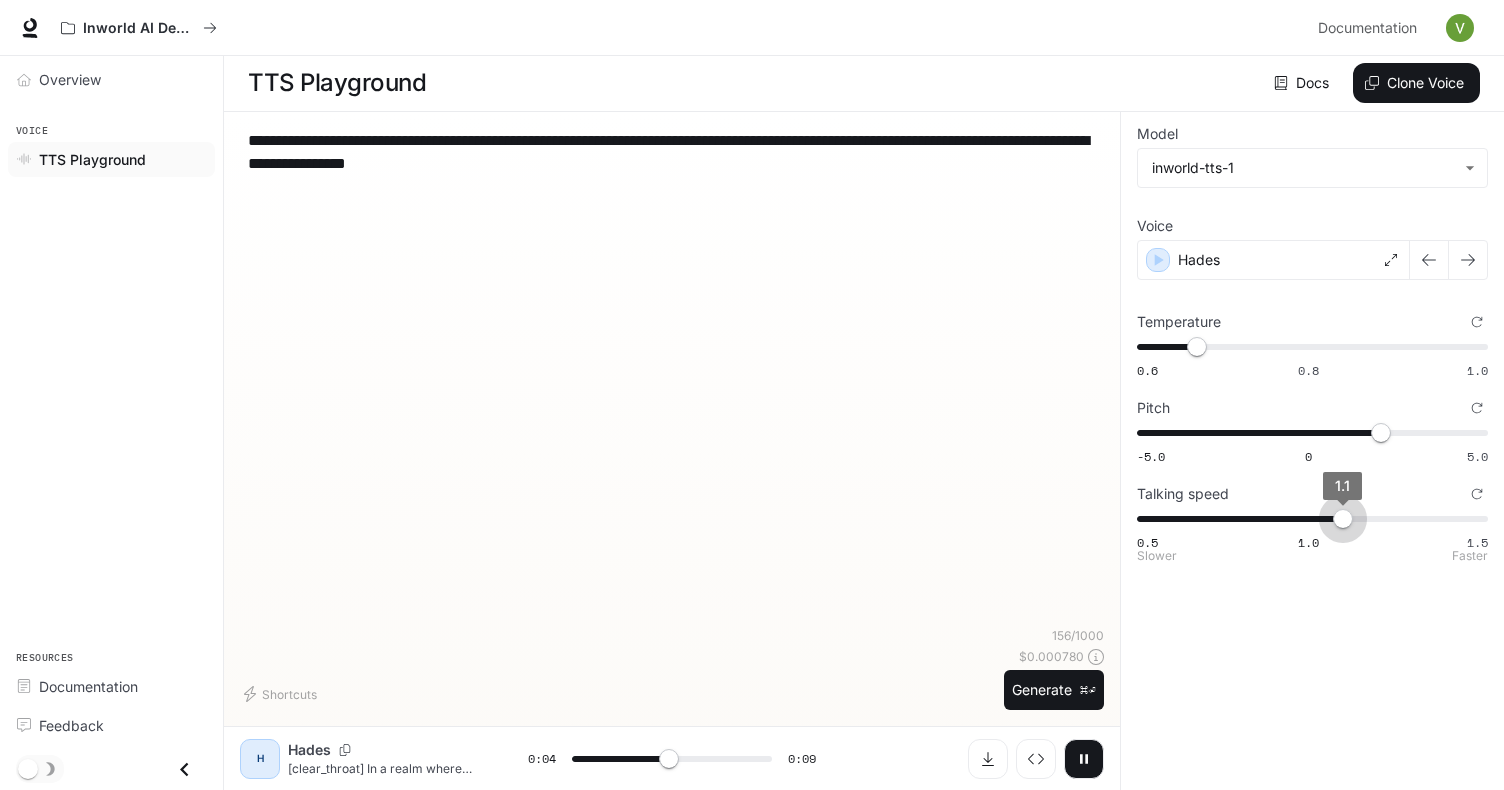 type on "***" 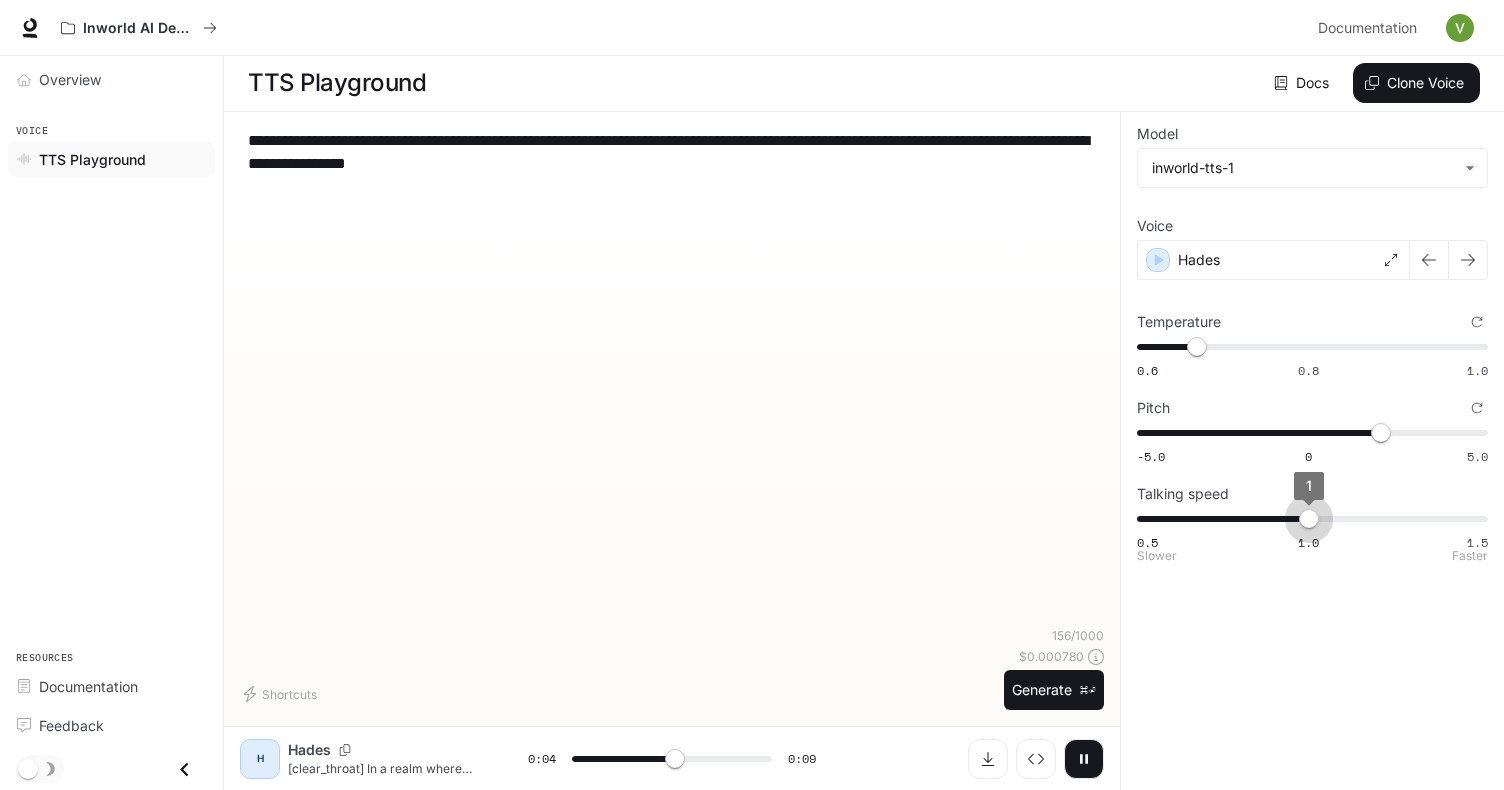 drag, startPoint x: 1335, startPoint y: 526, endPoint x: 1308, endPoint y: 526, distance: 27 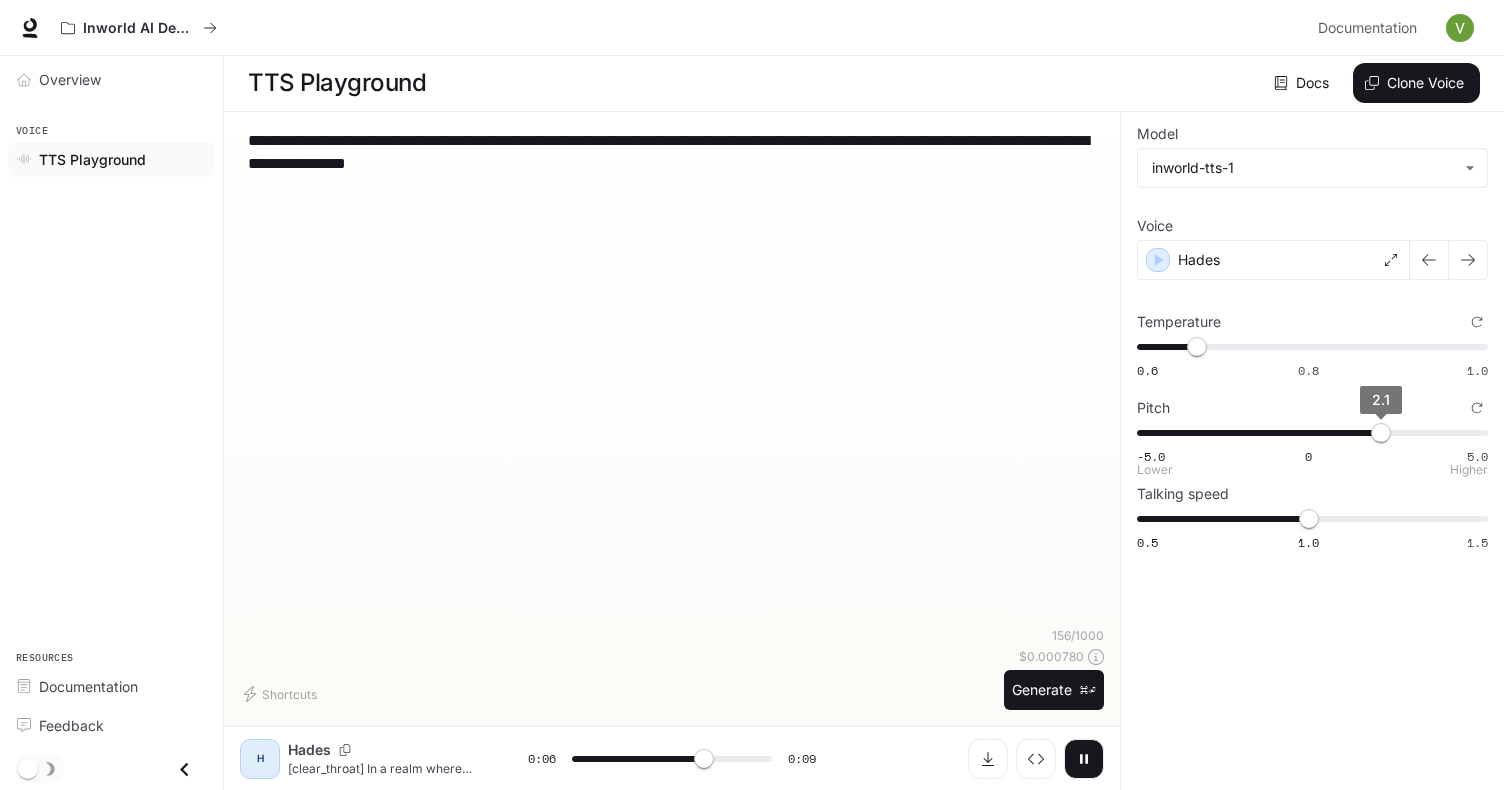 type on "***" 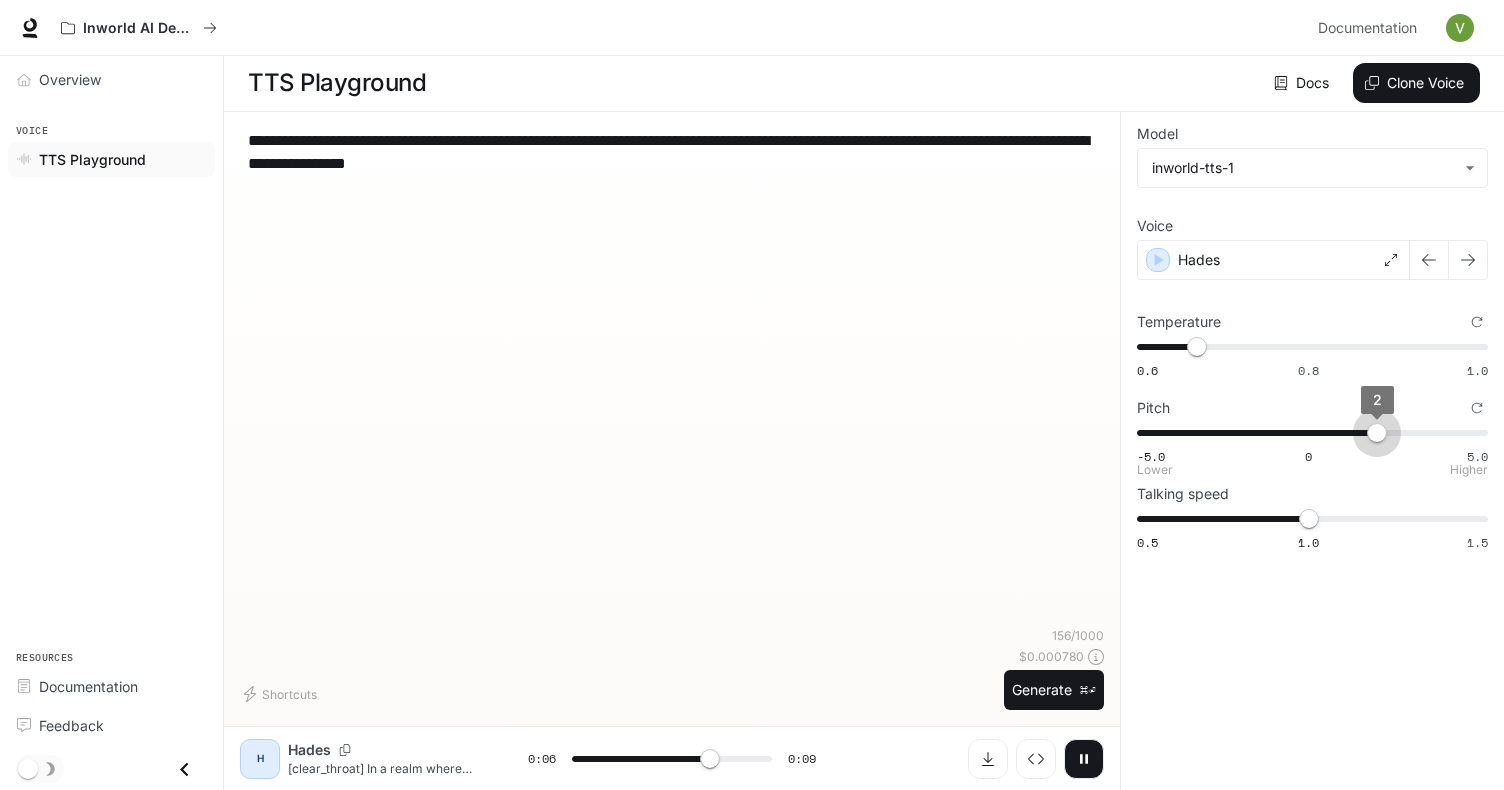 type on "***" 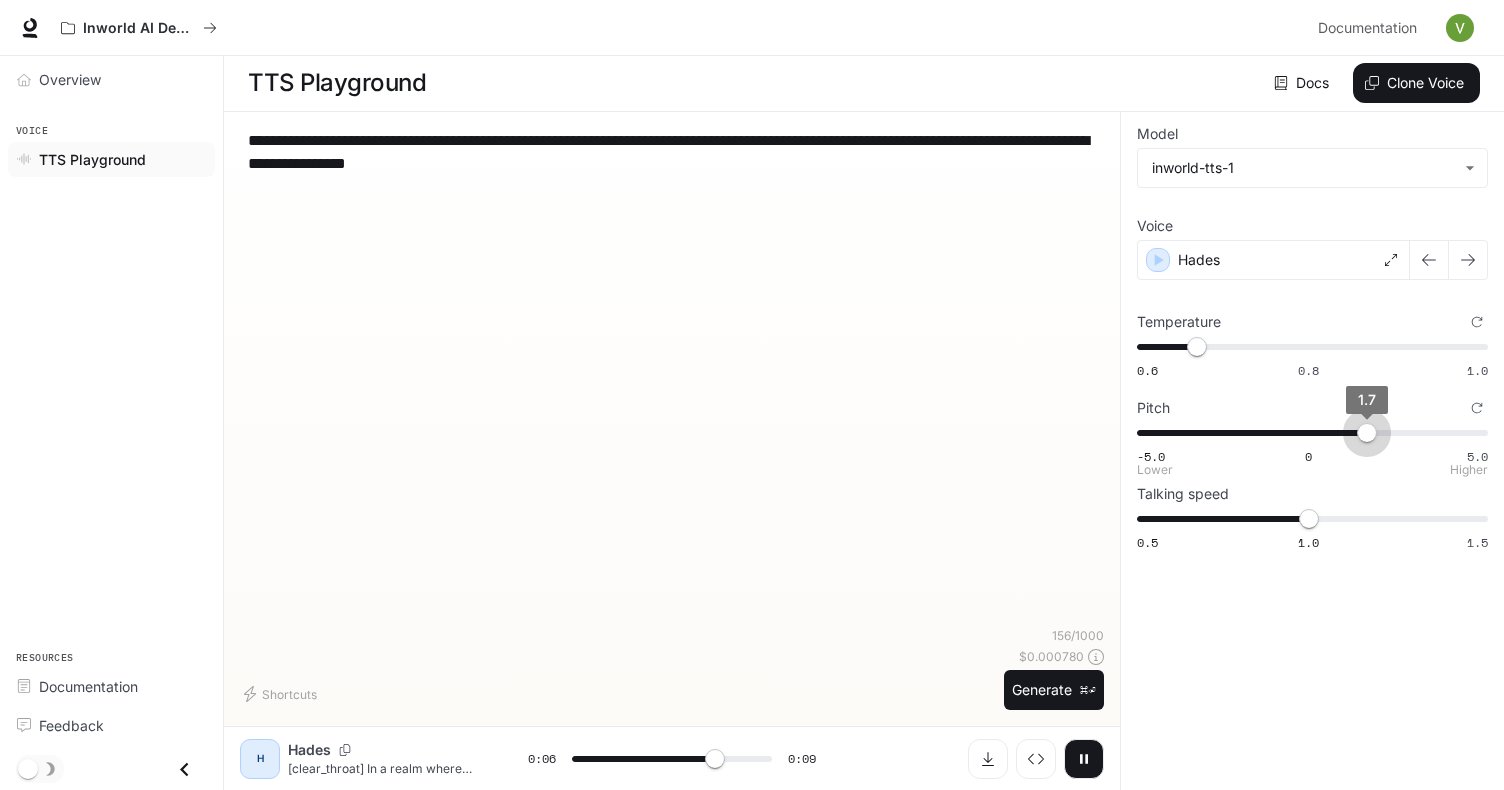 type on "***" 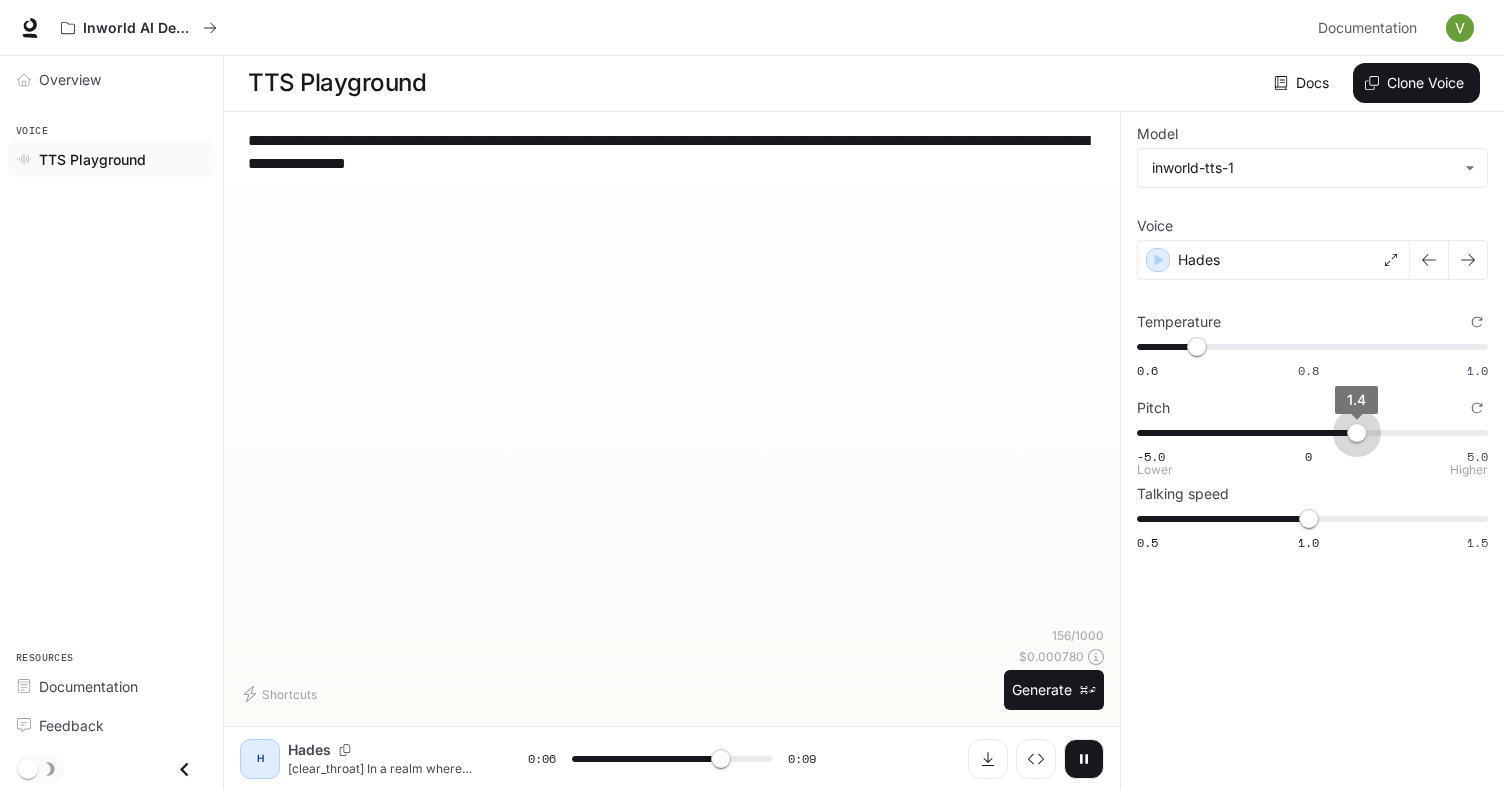 type on "***" 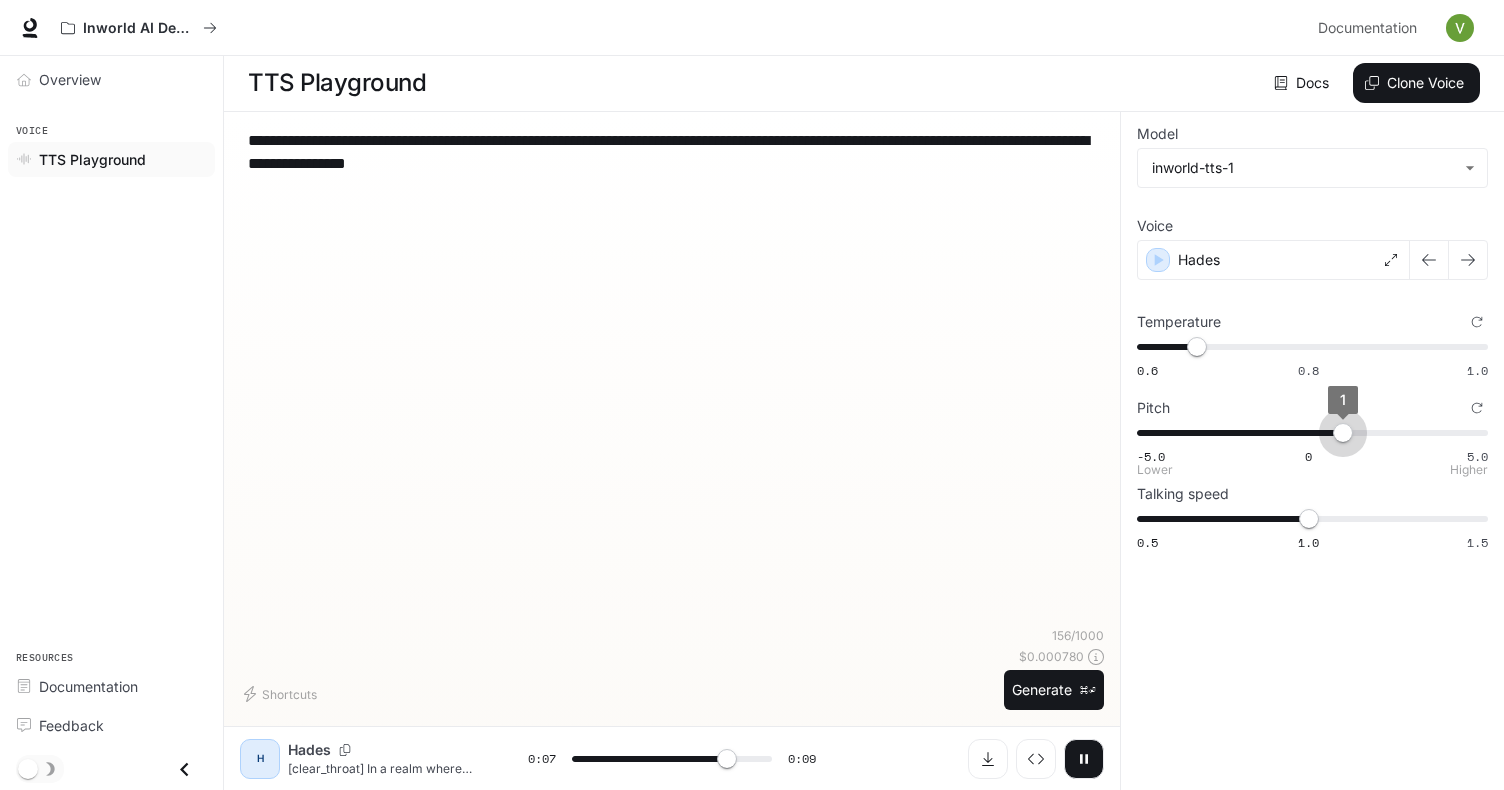 type on "***" 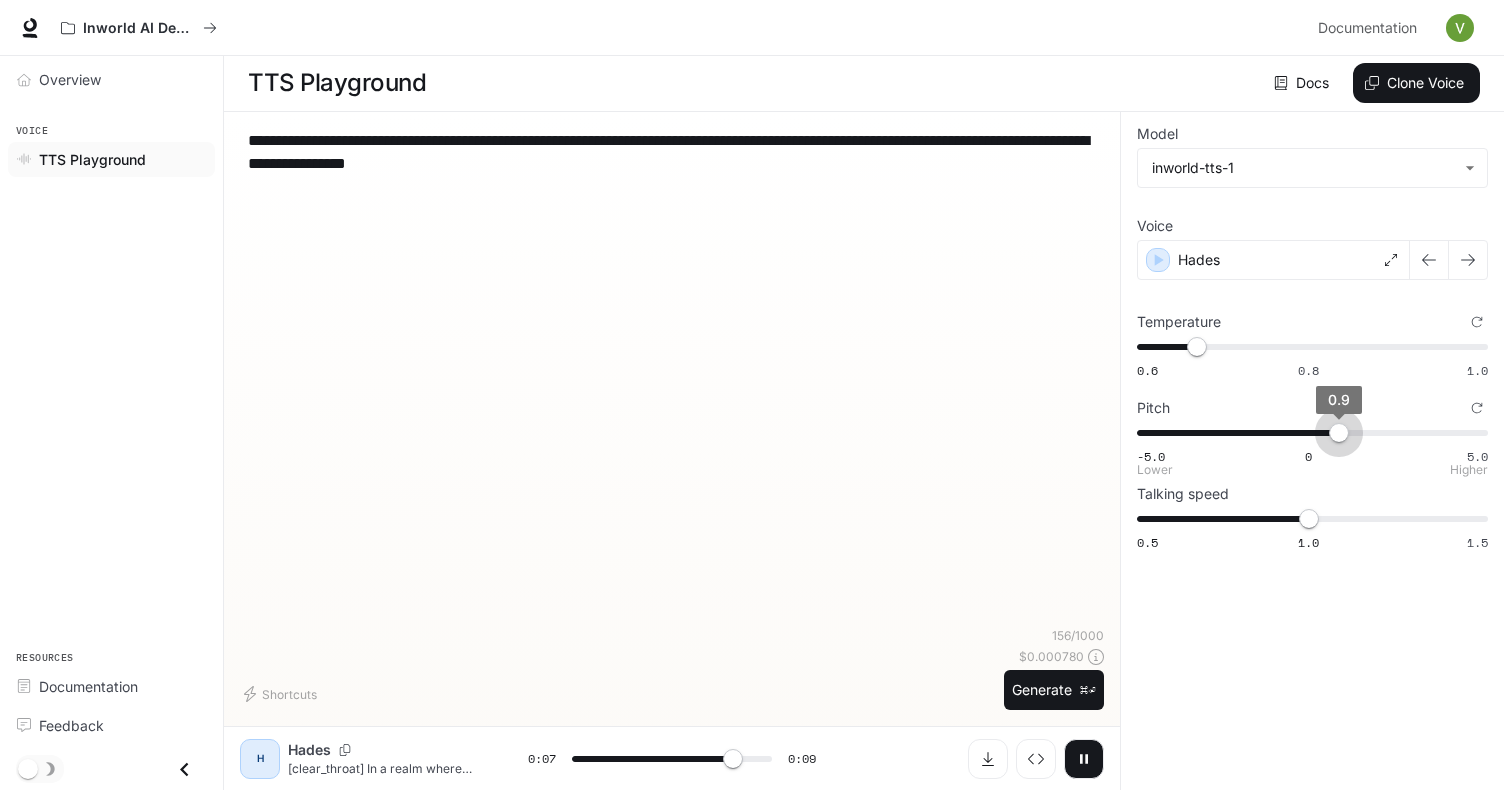 drag, startPoint x: 1380, startPoint y: 430, endPoint x: 1341, endPoint y: 437, distance: 39.623226 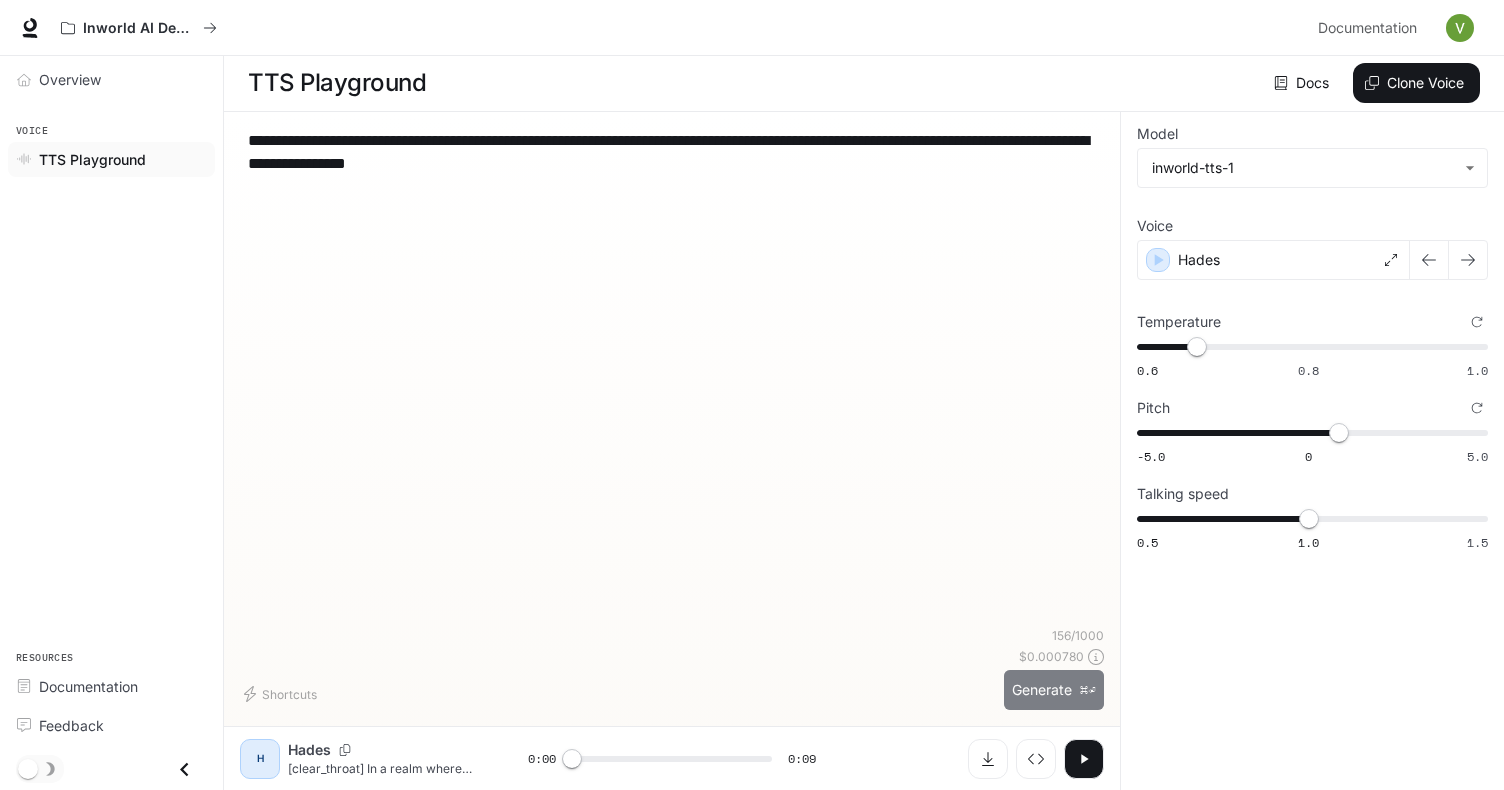 click on "Generate ⌘⏎" at bounding box center (1054, 690) 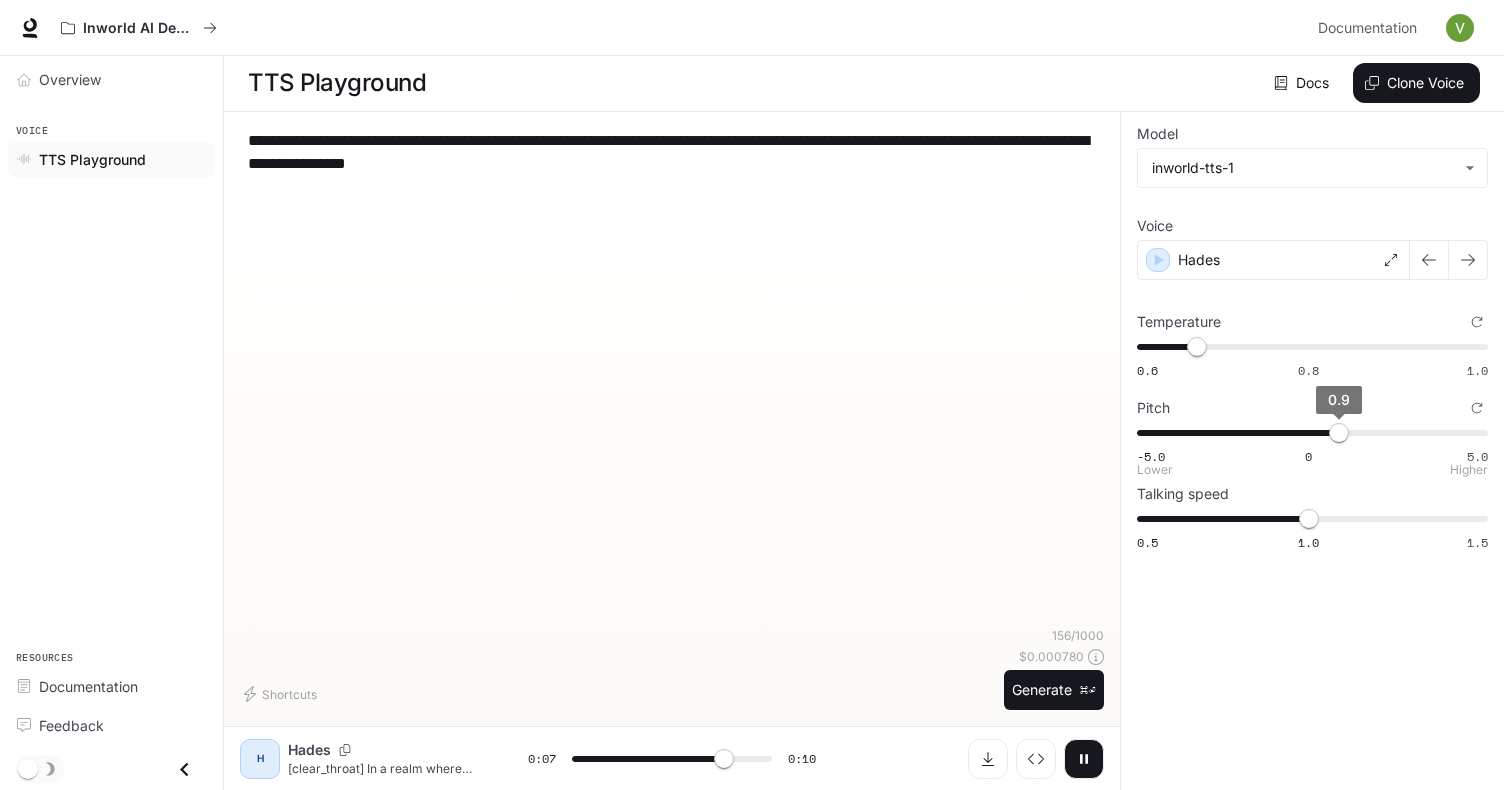 type on "***" 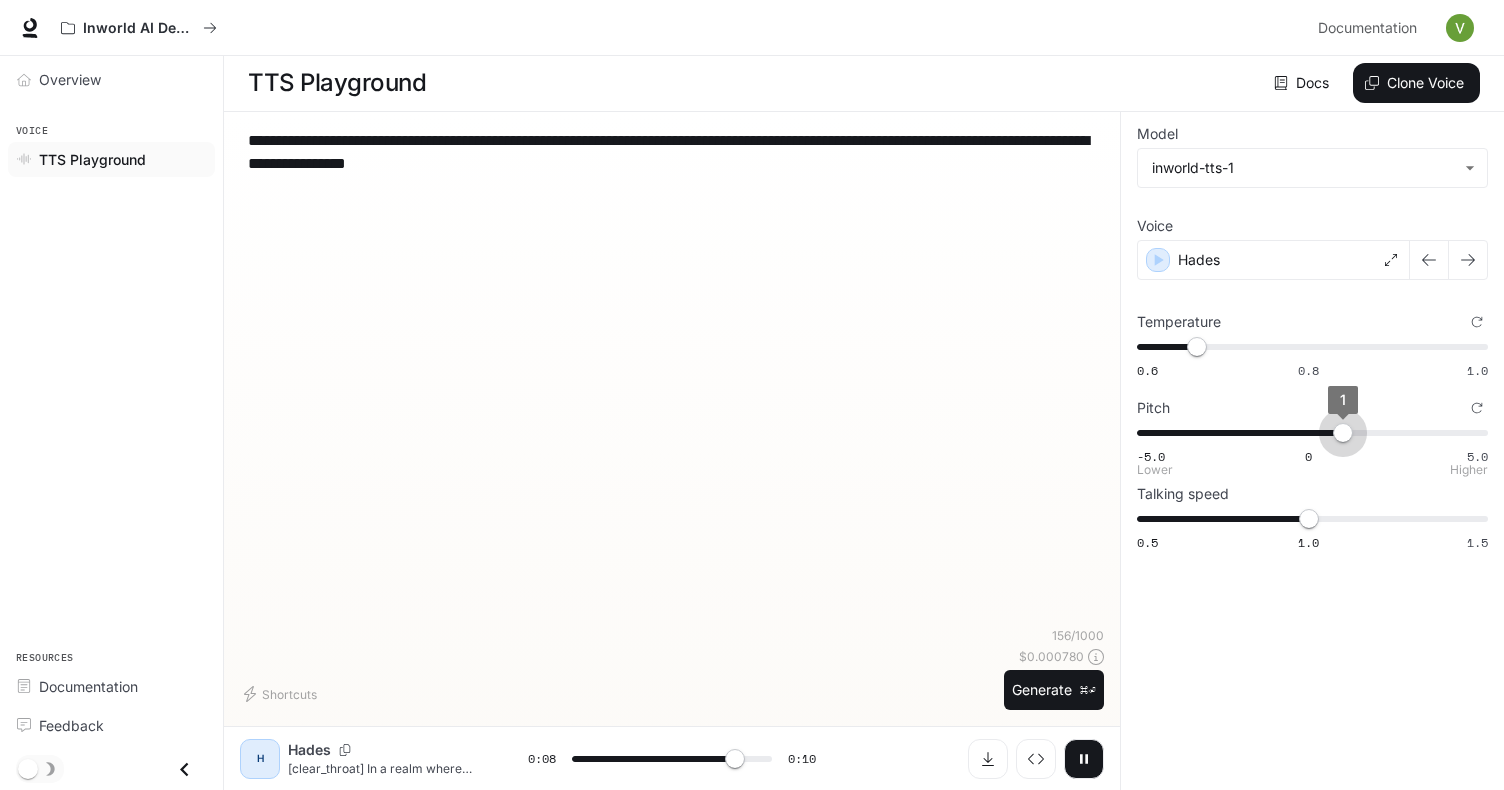type on "***" 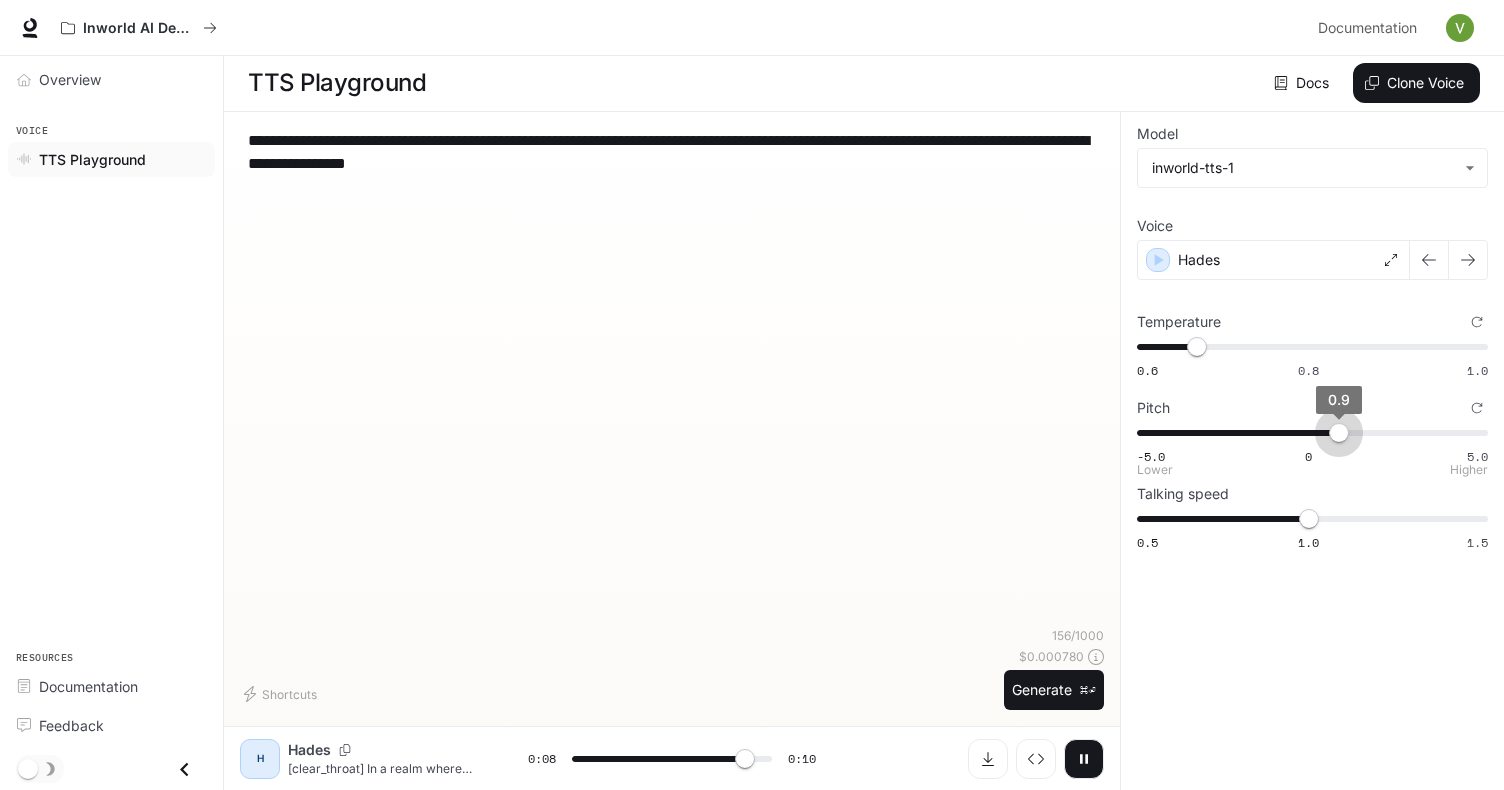 type on "*" 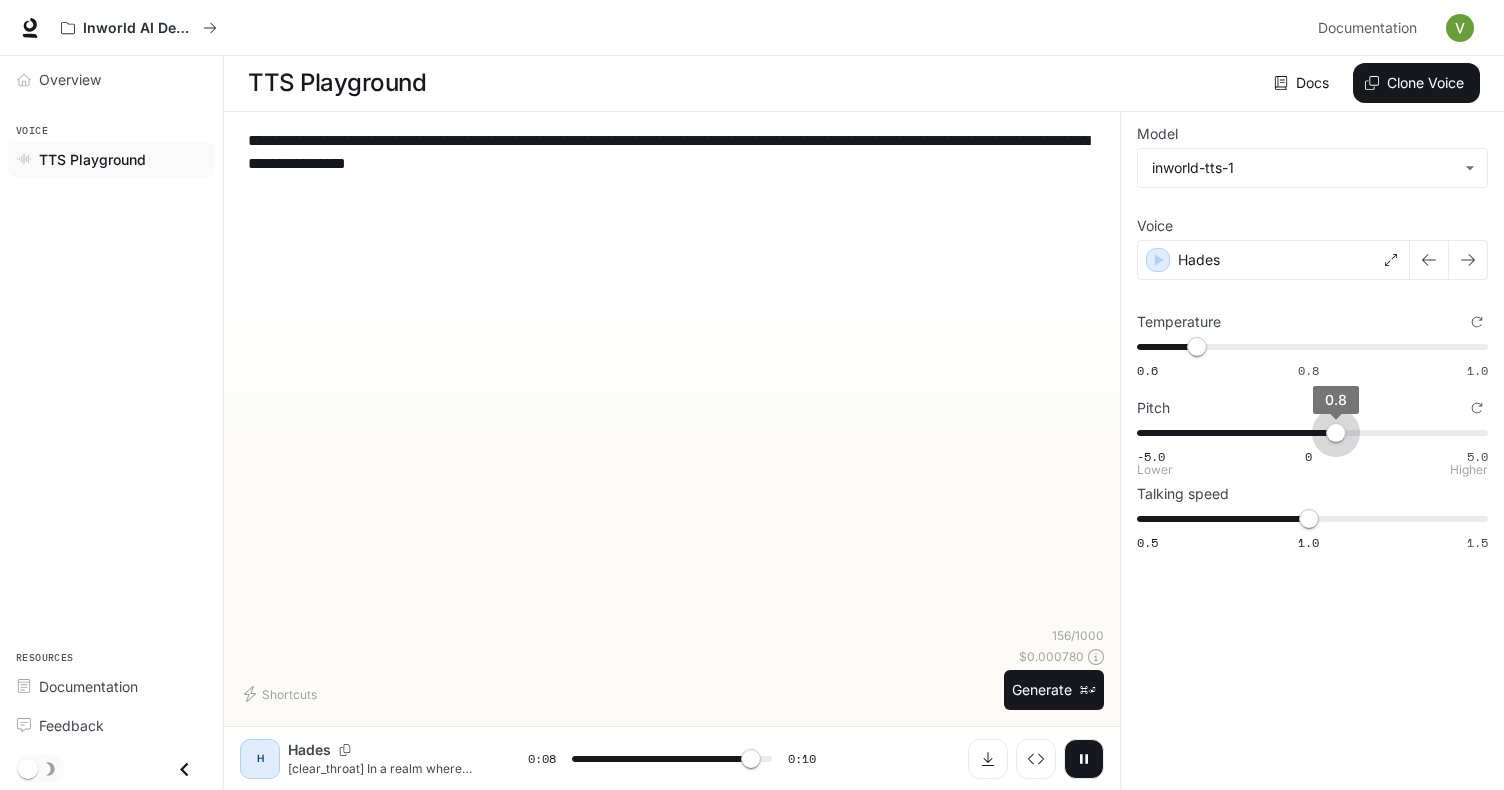type on "*" 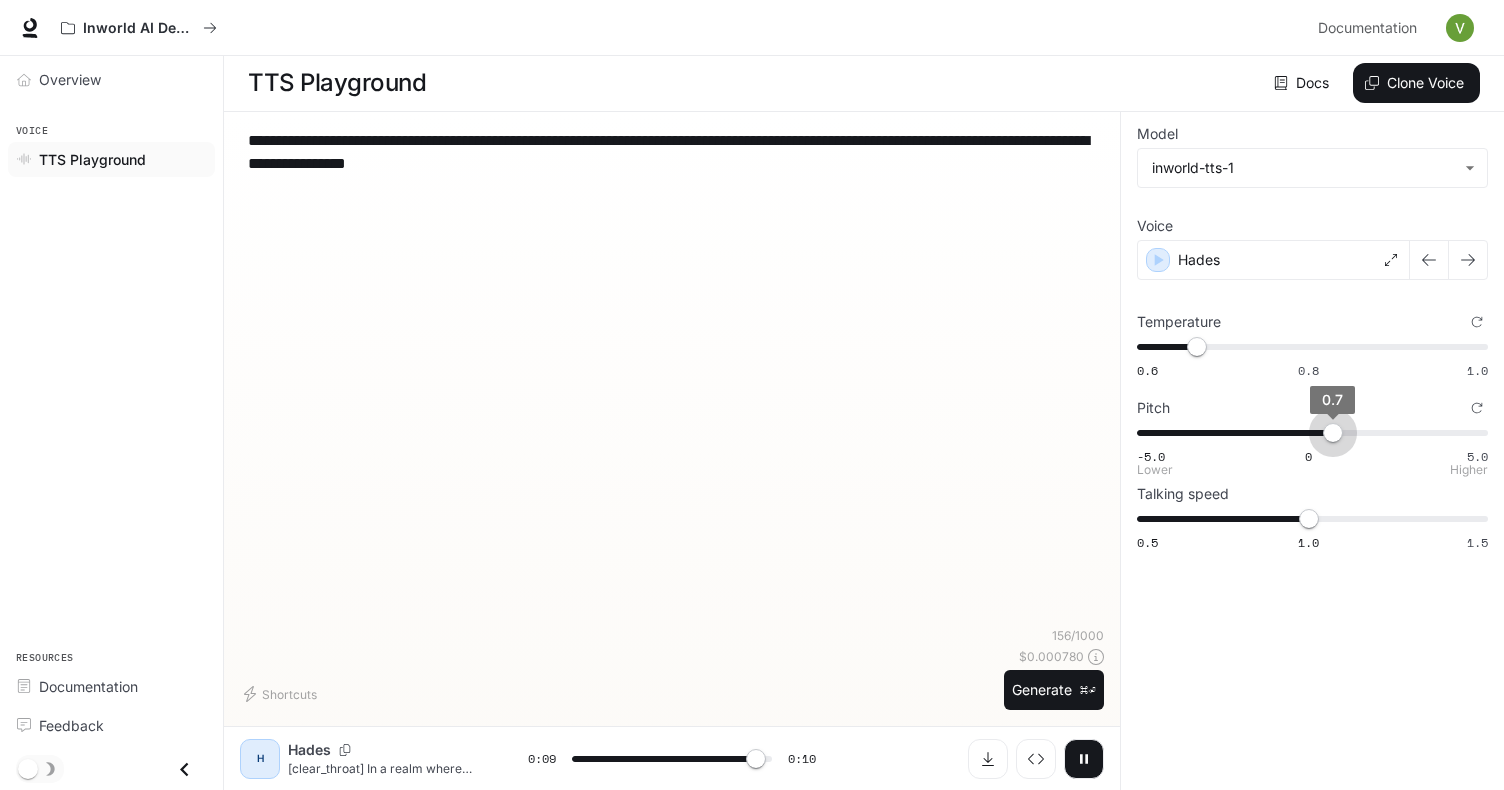 type on "***" 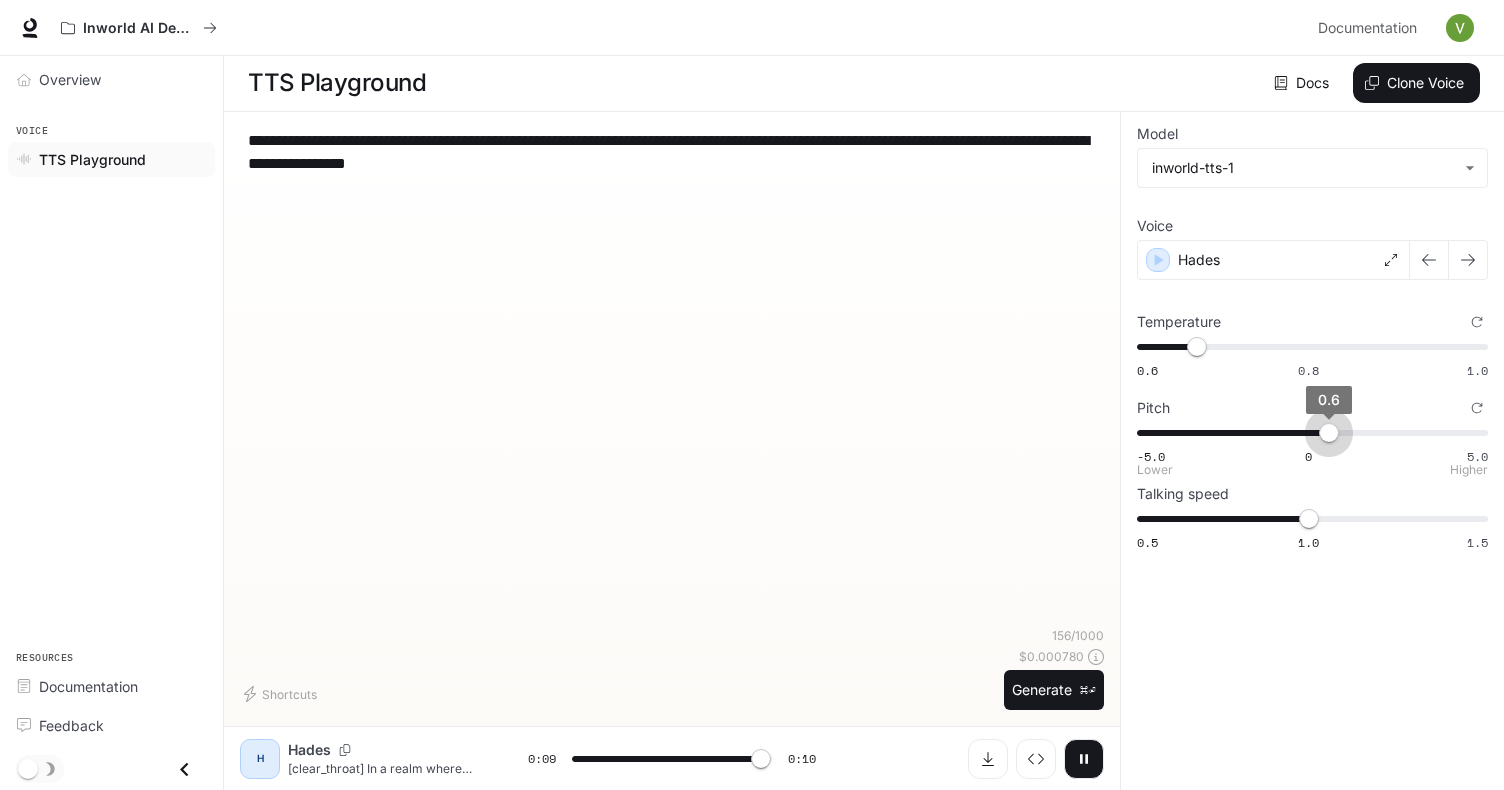 type on "***" 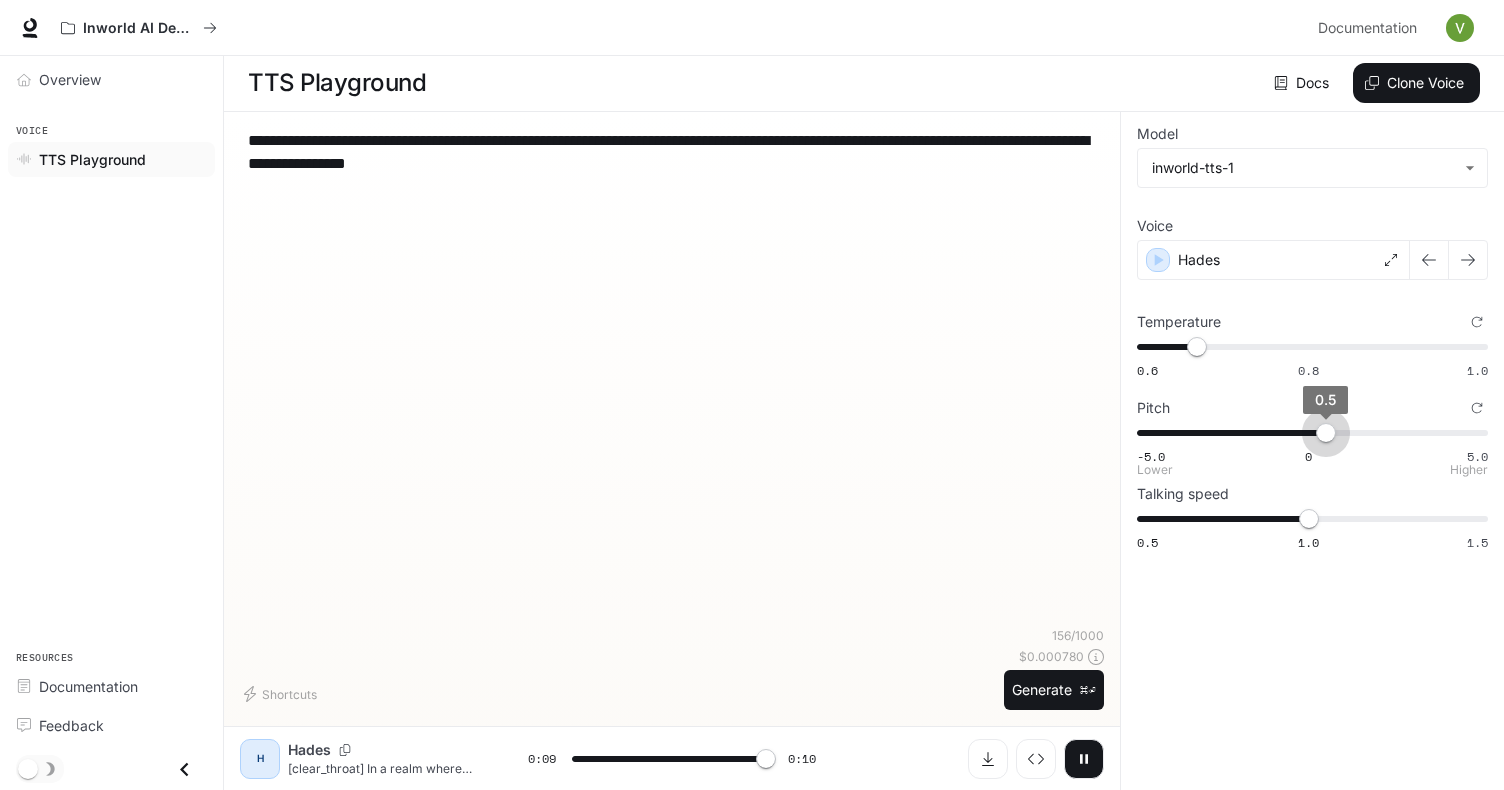type on "*" 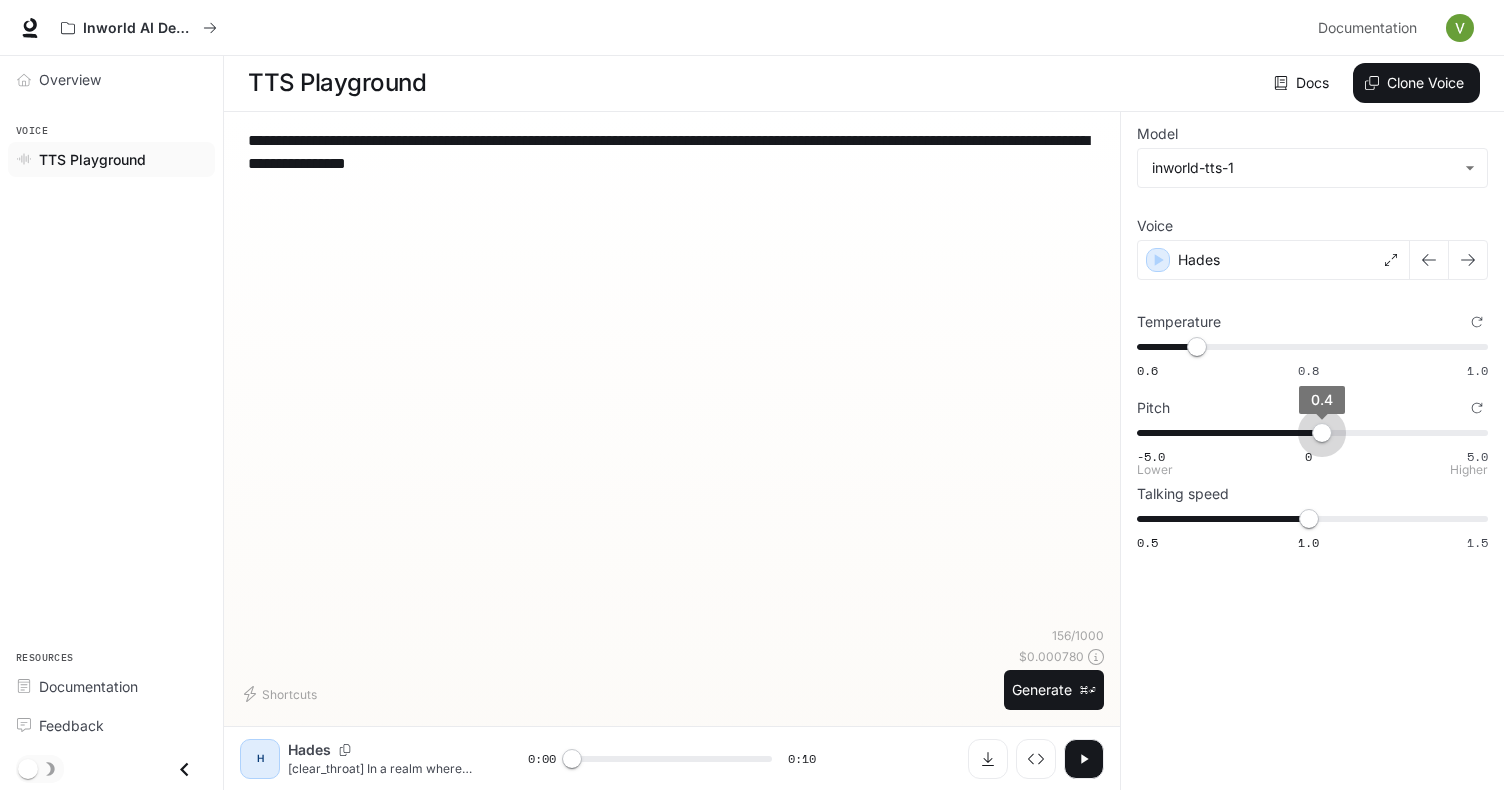 type on "***" 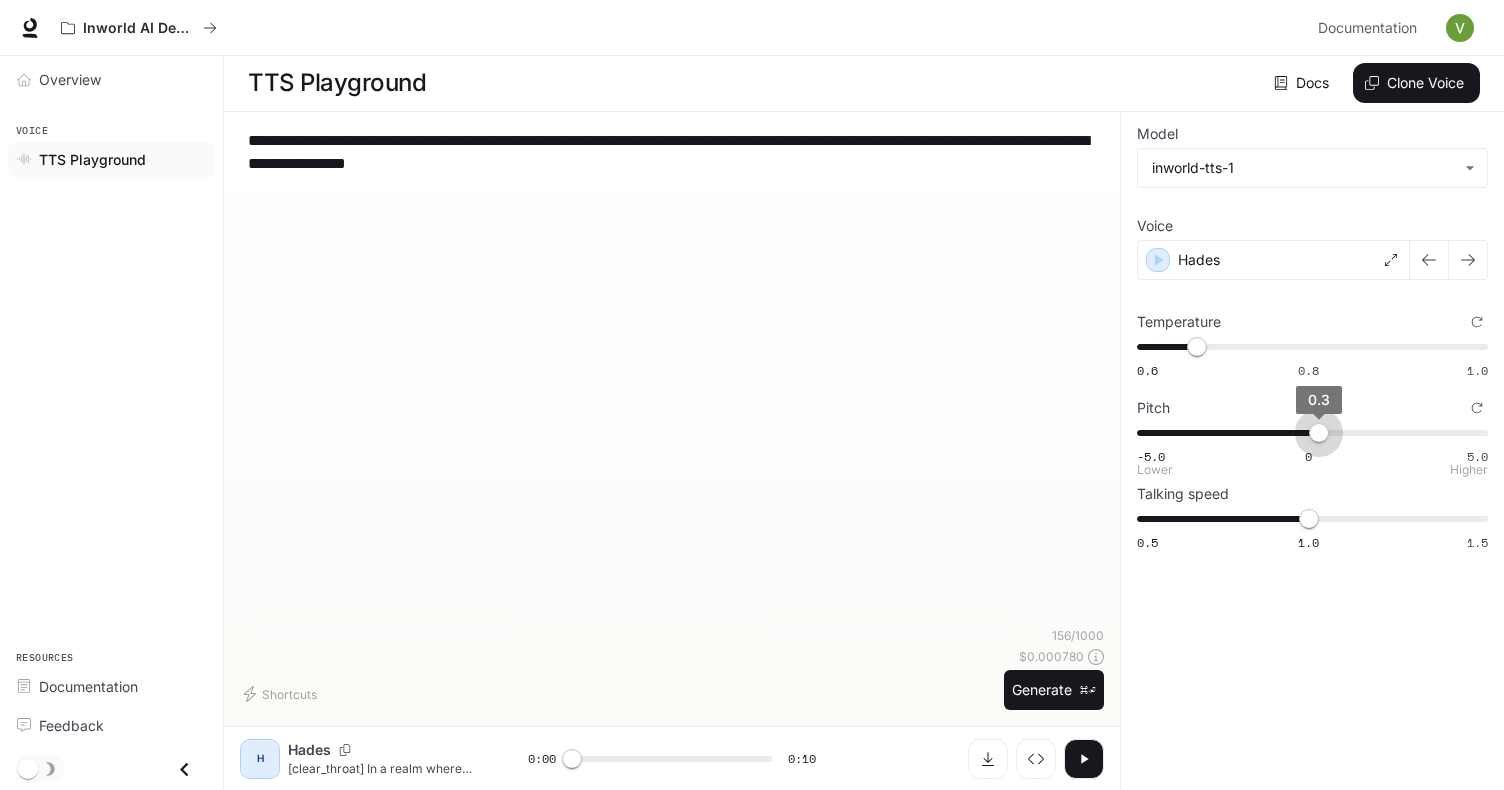drag, startPoint x: 1343, startPoint y: 440, endPoint x: 1320, endPoint y: 441, distance: 23.021729 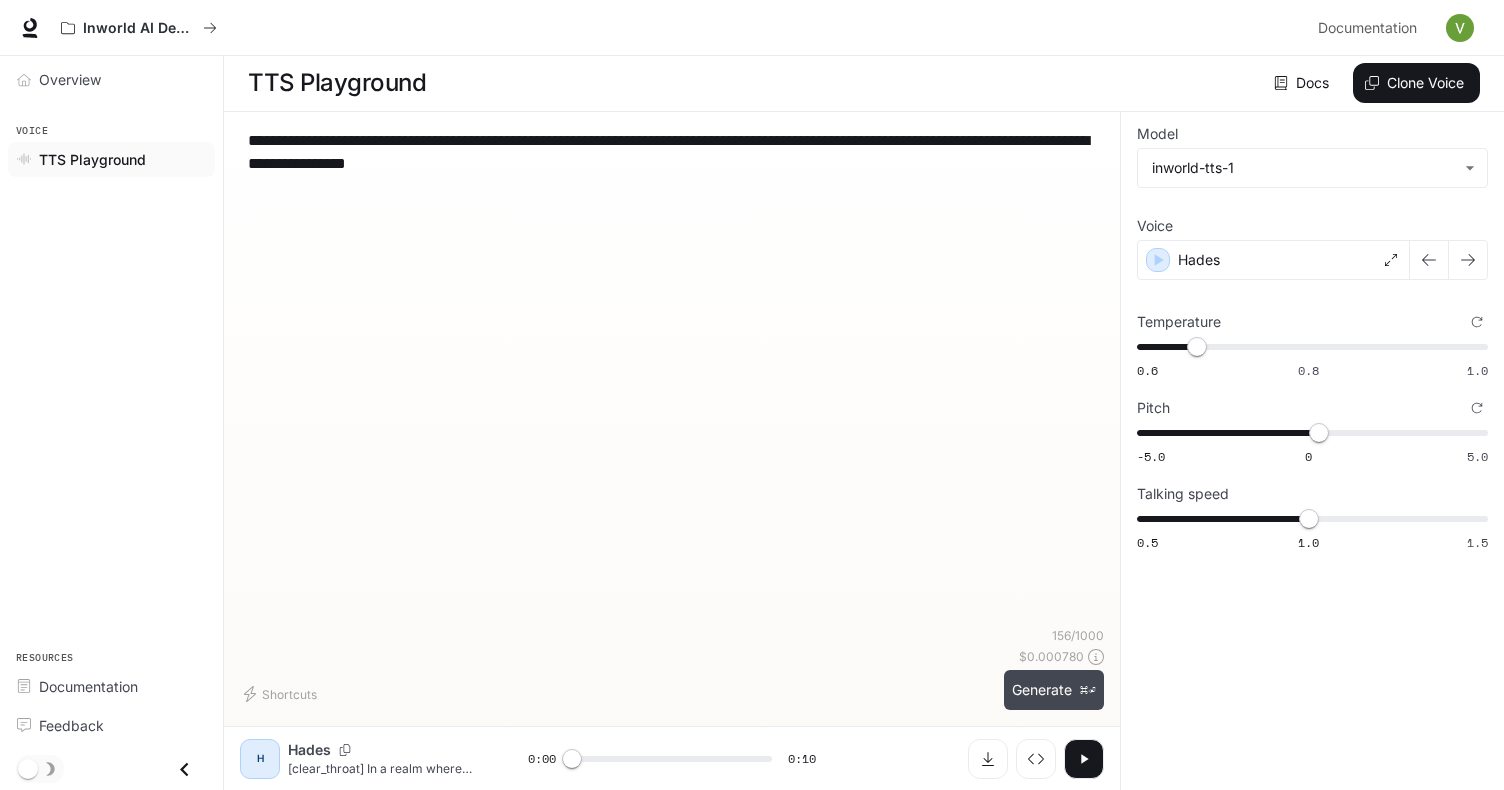 click on "Generate ⌘⏎" at bounding box center [1054, 690] 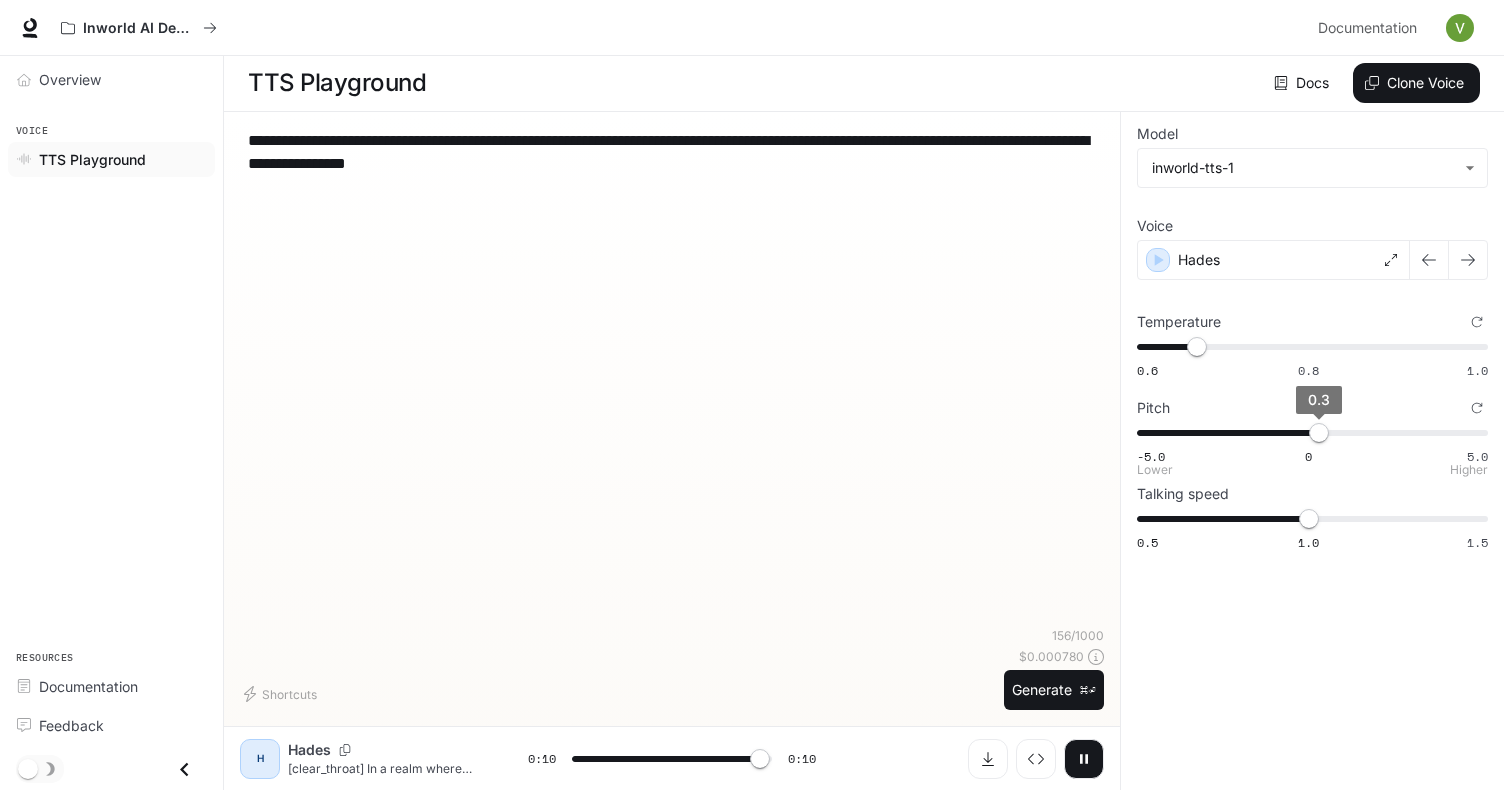 type on "****" 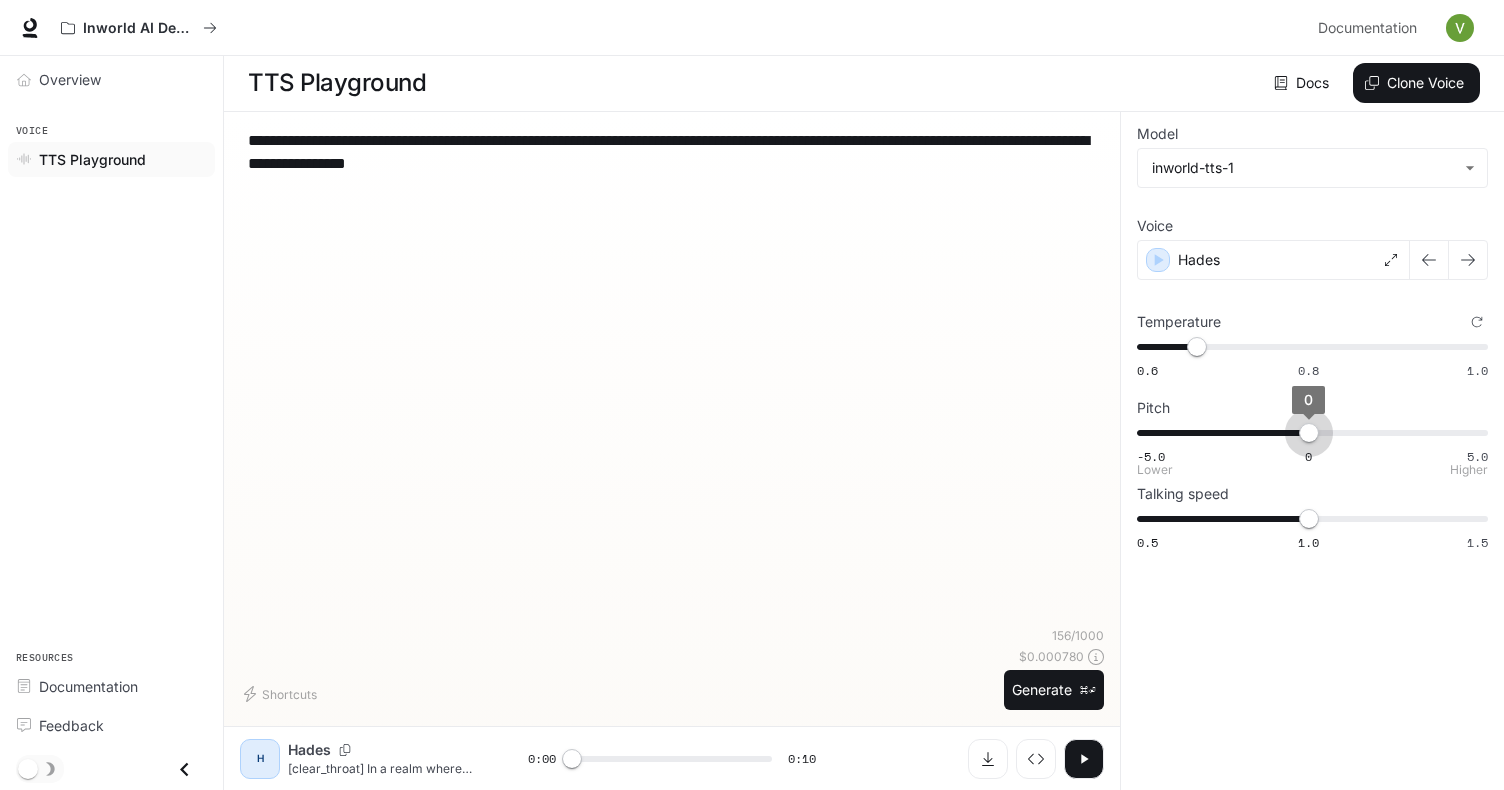 click on "0" at bounding box center (1309, 433) 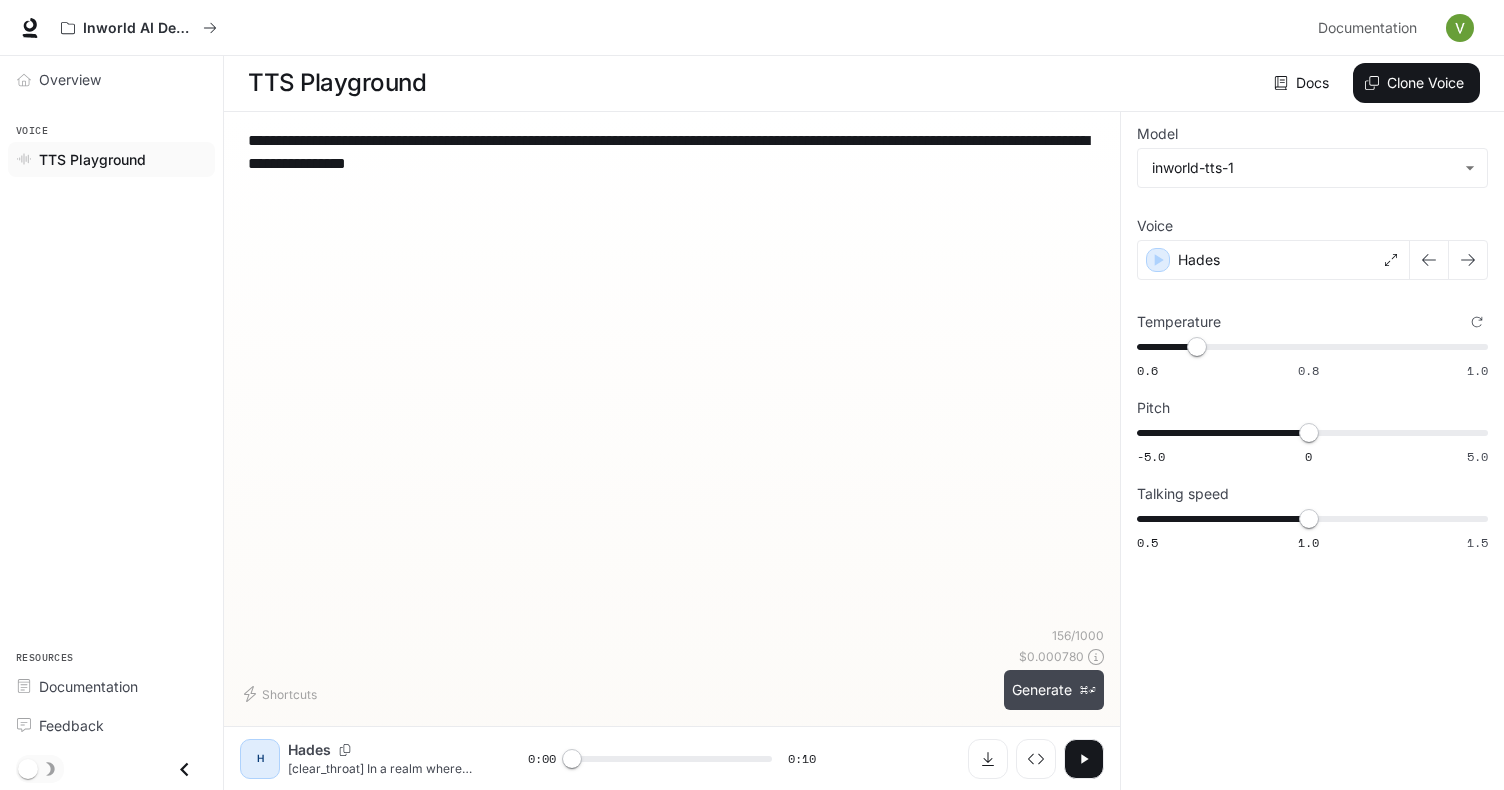click on "Generate ⌘⏎" at bounding box center [1054, 690] 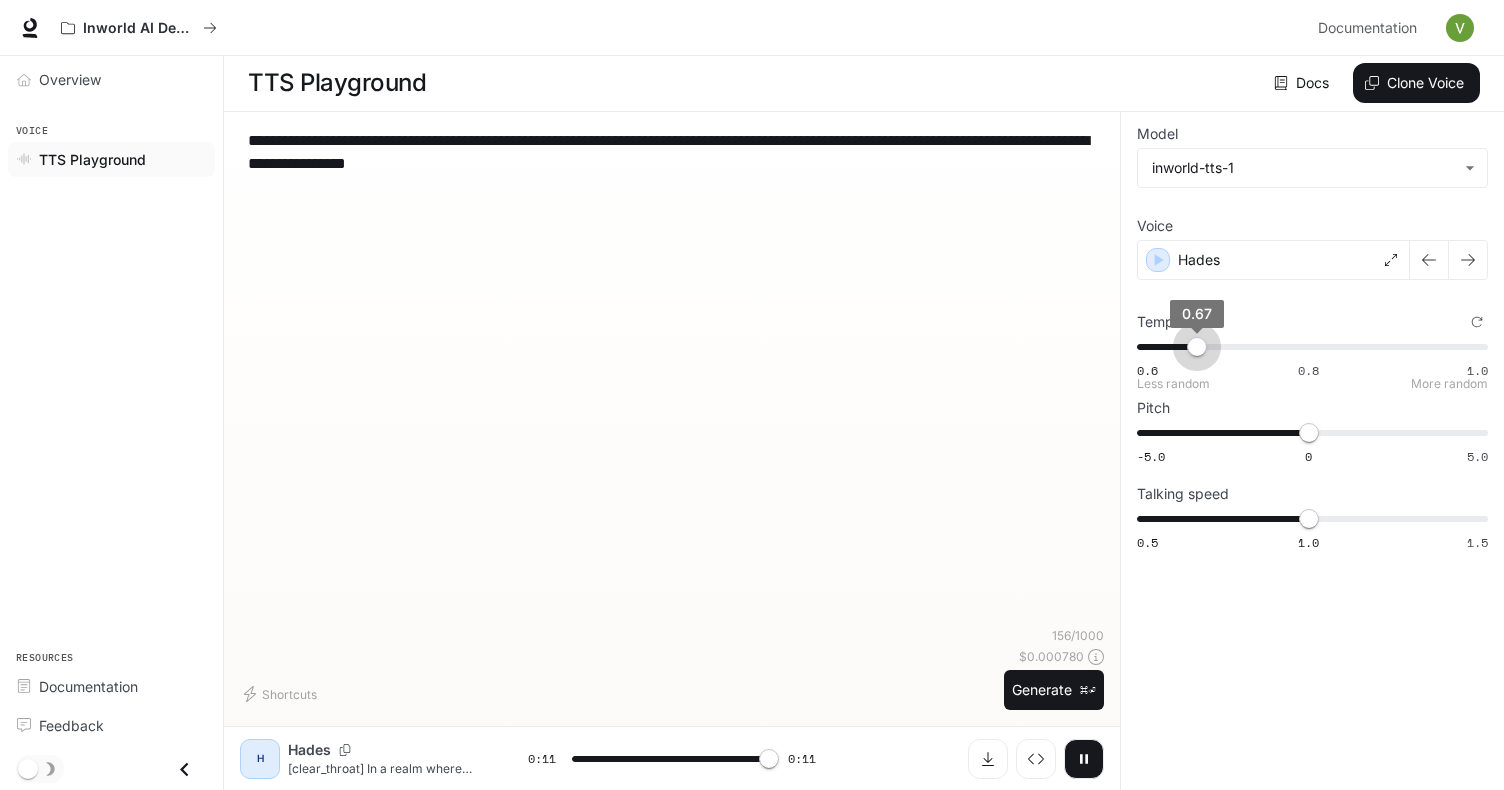 type on "****" 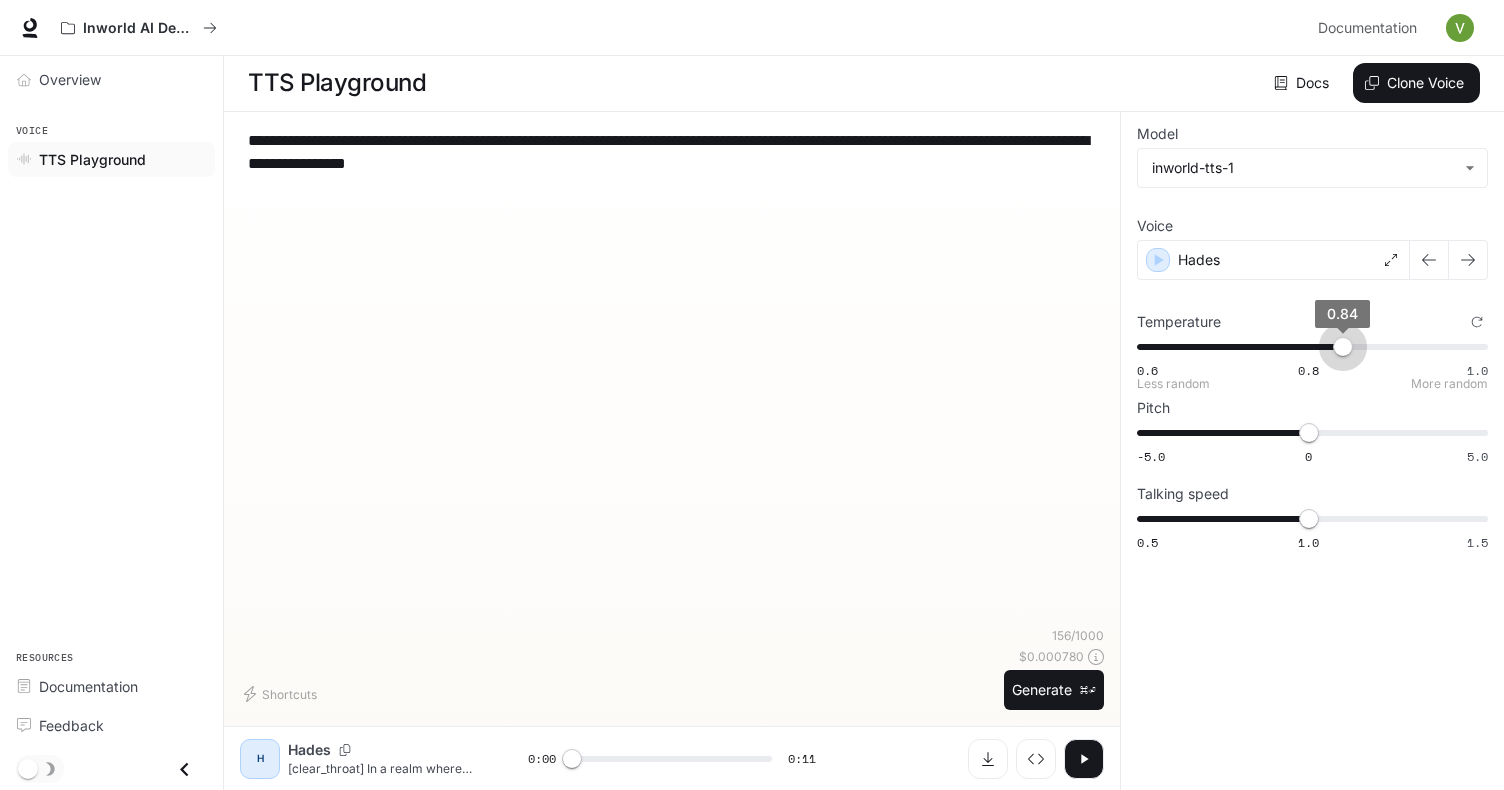 drag, startPoint x: 1200, startPoint y: 344, endPoint x: 1340, endPoint y: 354, distance: 140.35669 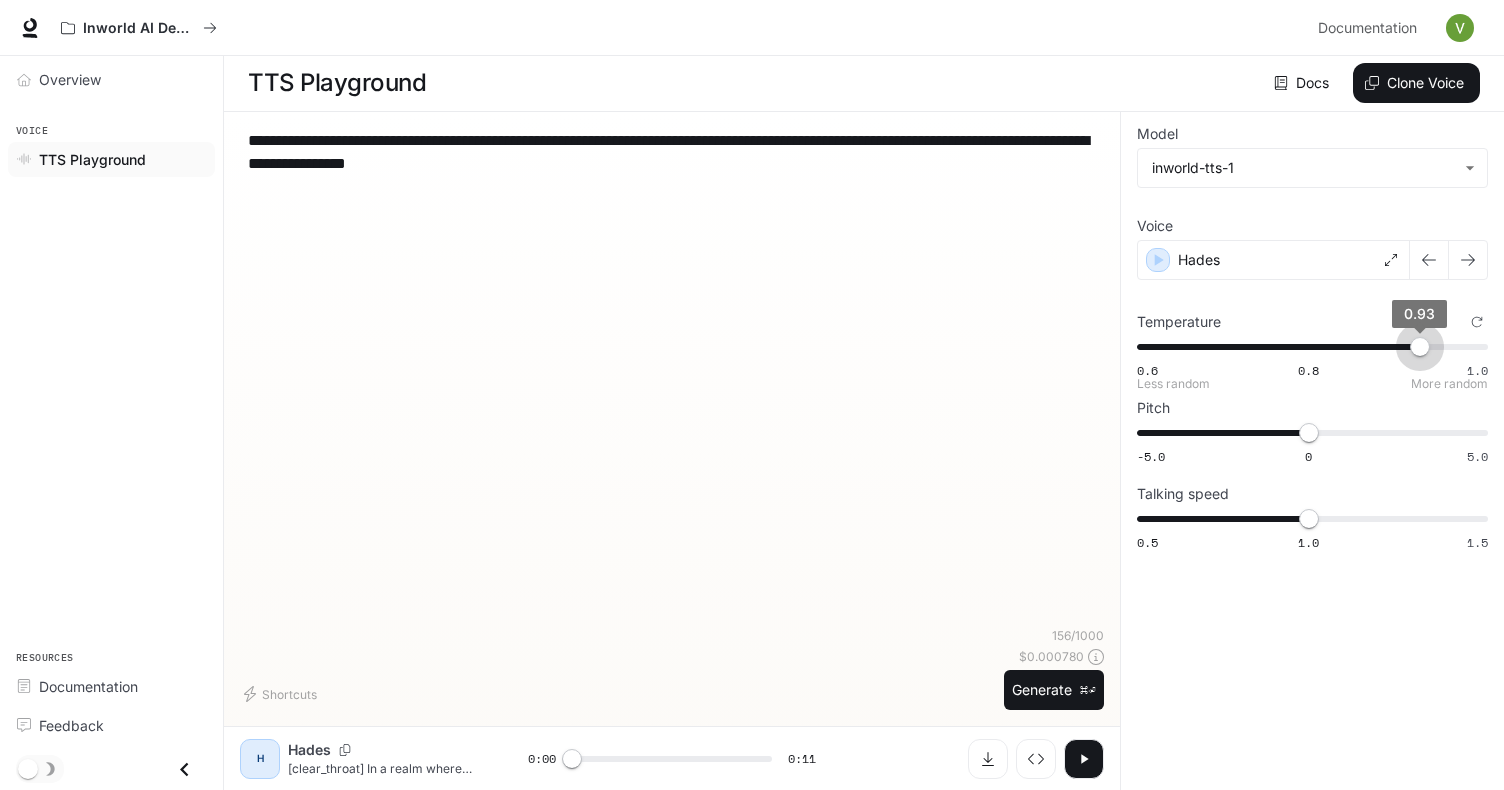 type on "*" 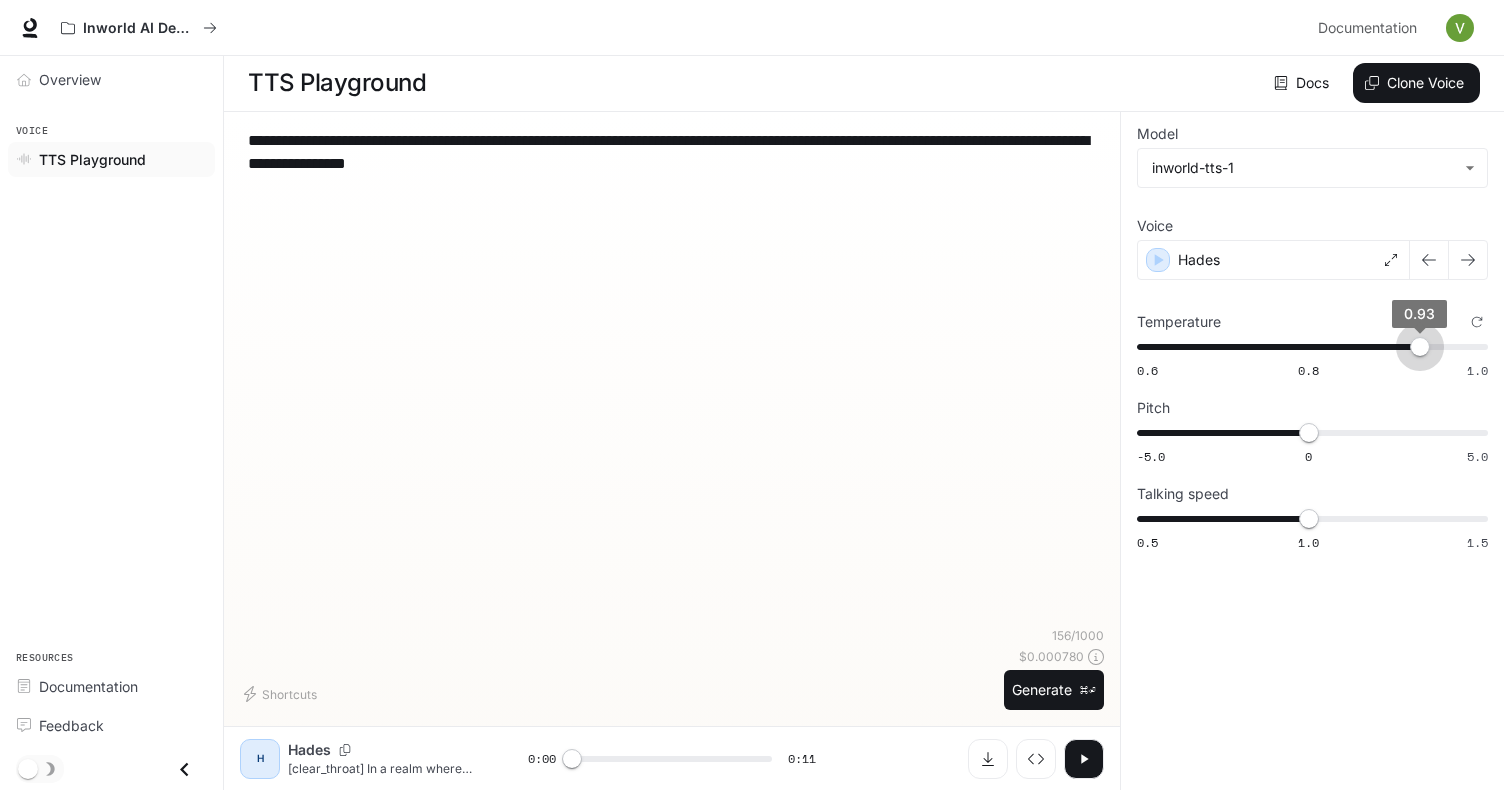 drag, startPoint x: 1340, startPoint y: 354, endPoint x: 1511, endPoint y: 350, distance: 171.04678 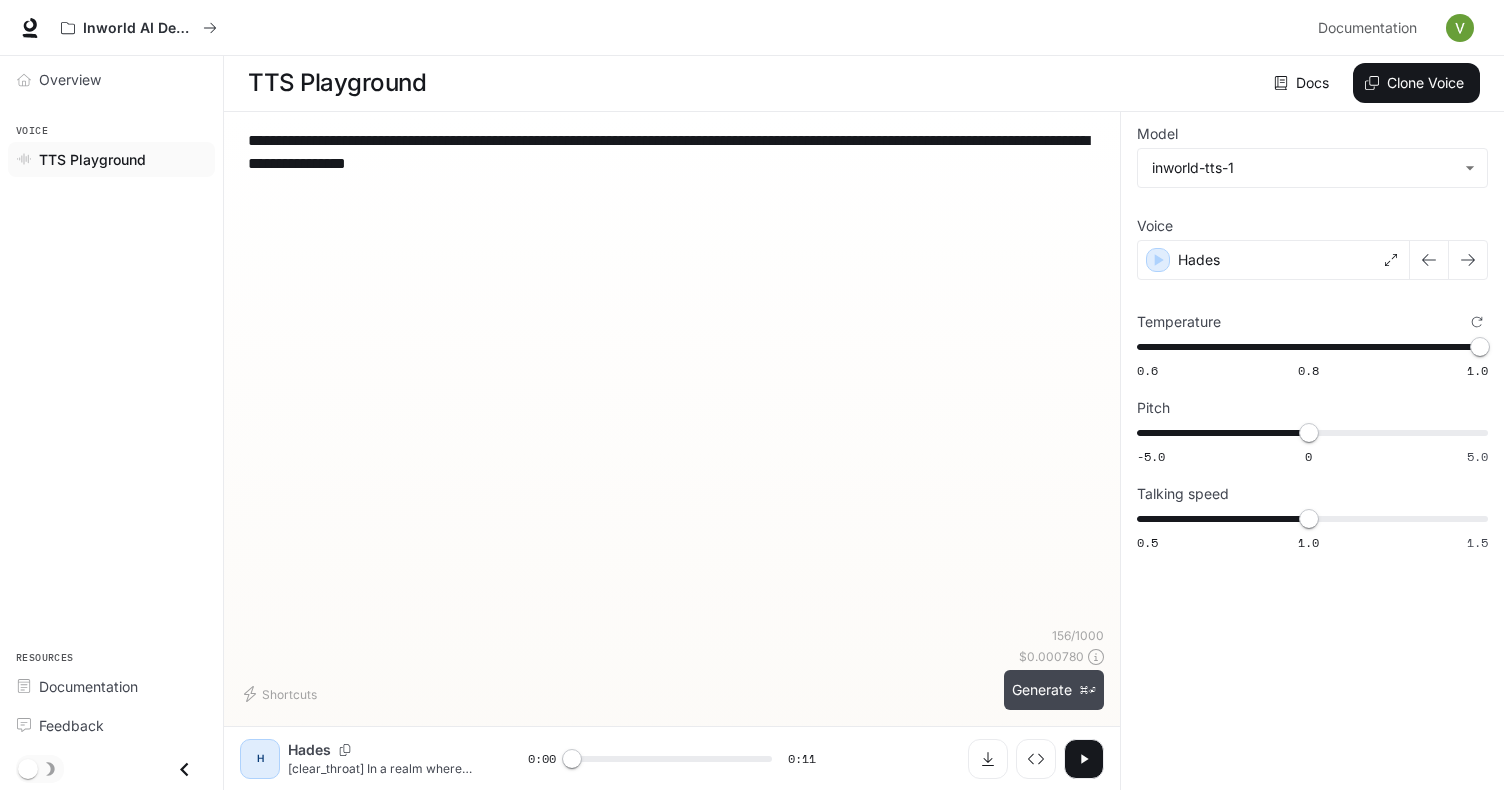 click on "Generate ⌘⏎" at bounding box center (1054, 690) 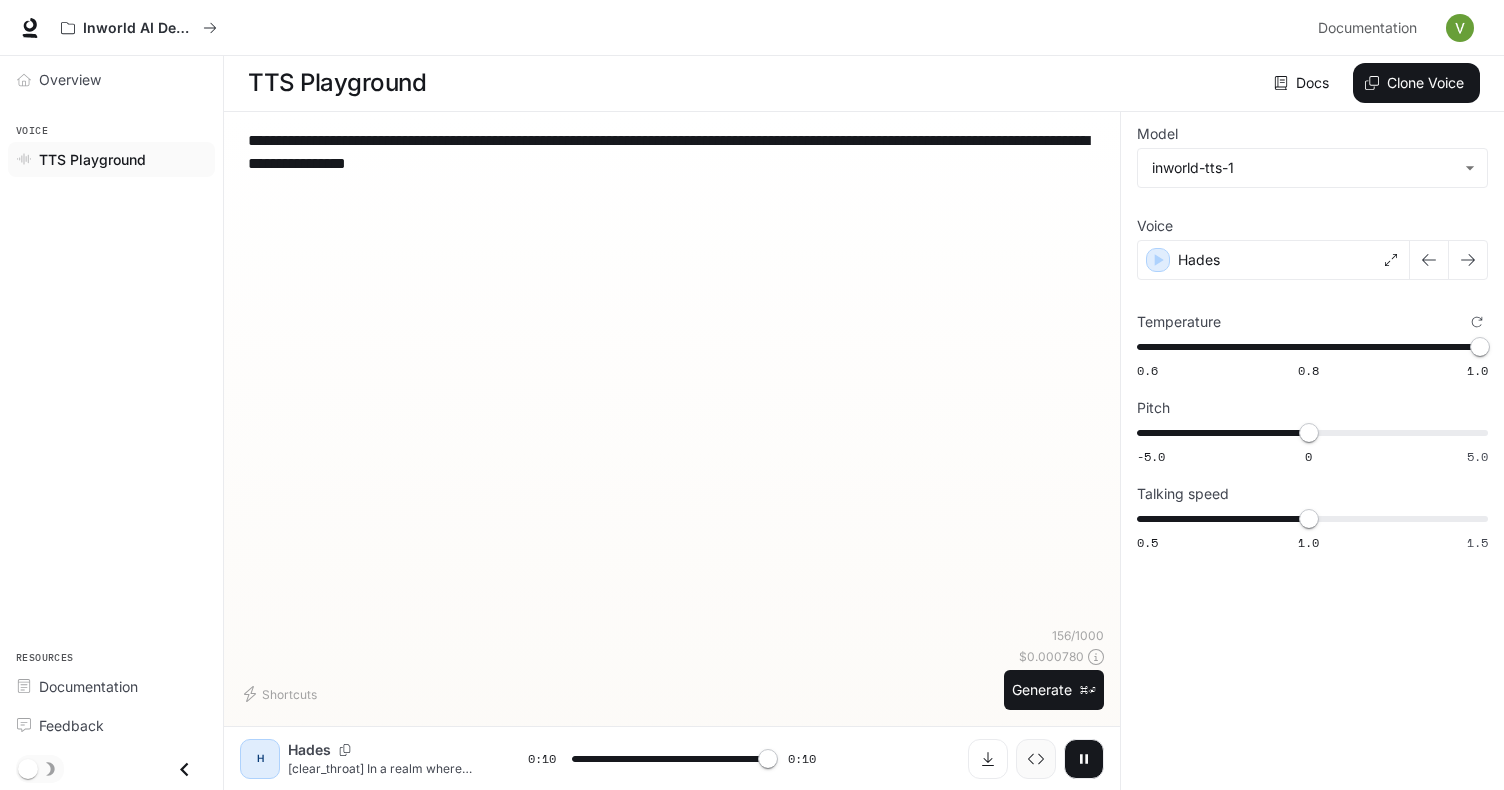 type on "*" 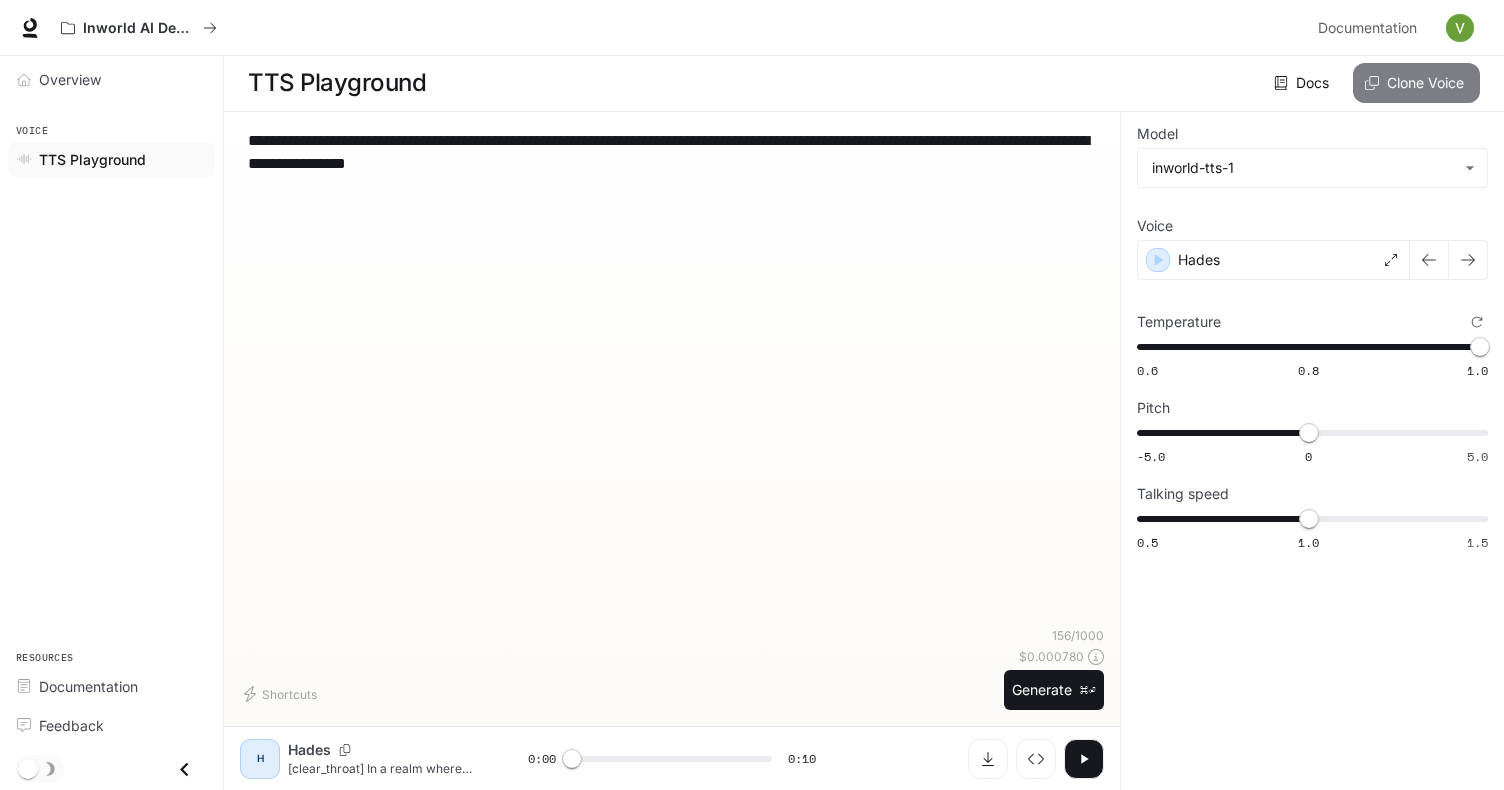 click on "Clone Voice" at bounding box center (1416, 83) 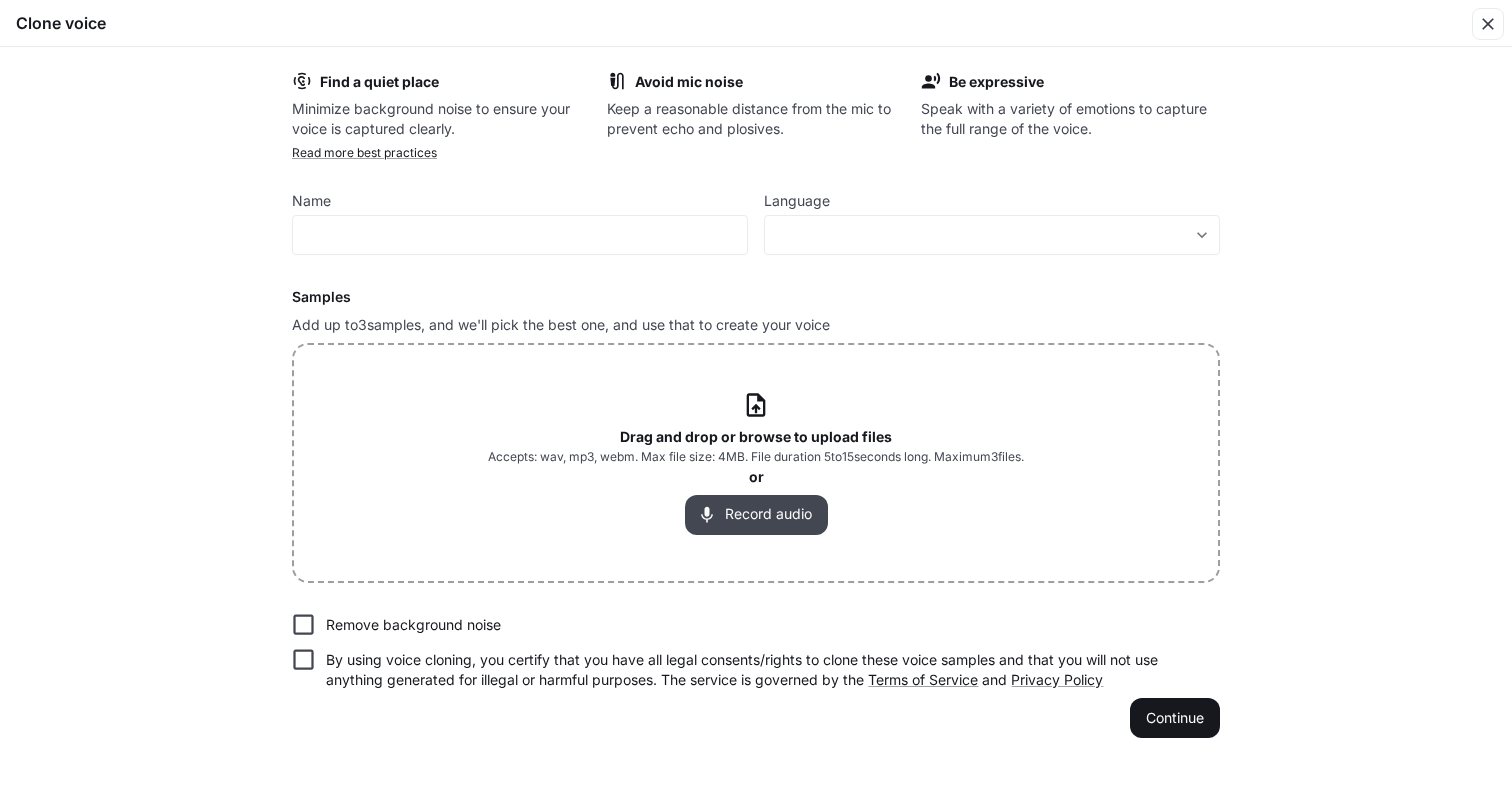 click on "Record audio" at bounding box center (756, 515) 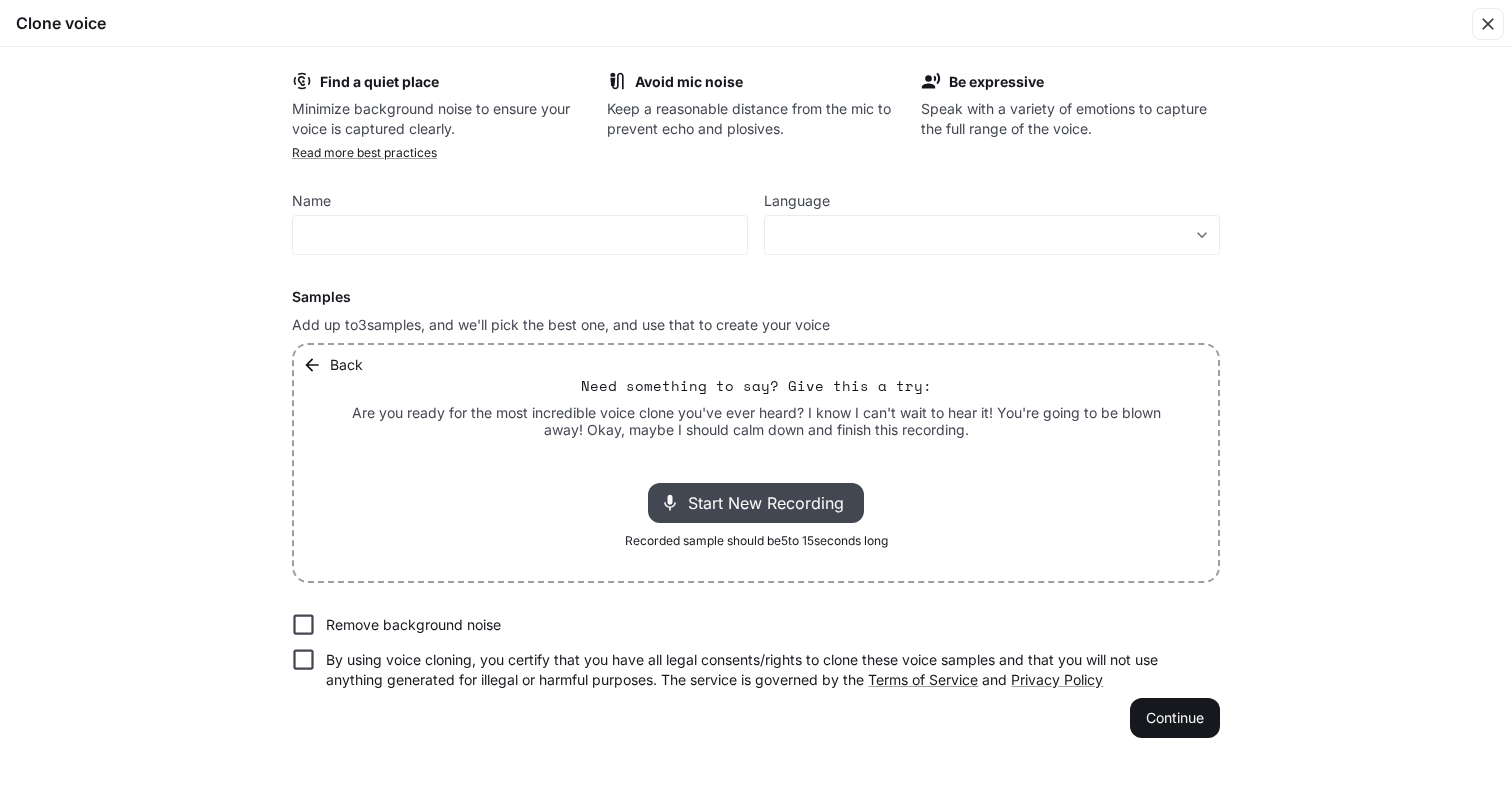click on "Start New Recording" at bounding box center (772, 503) 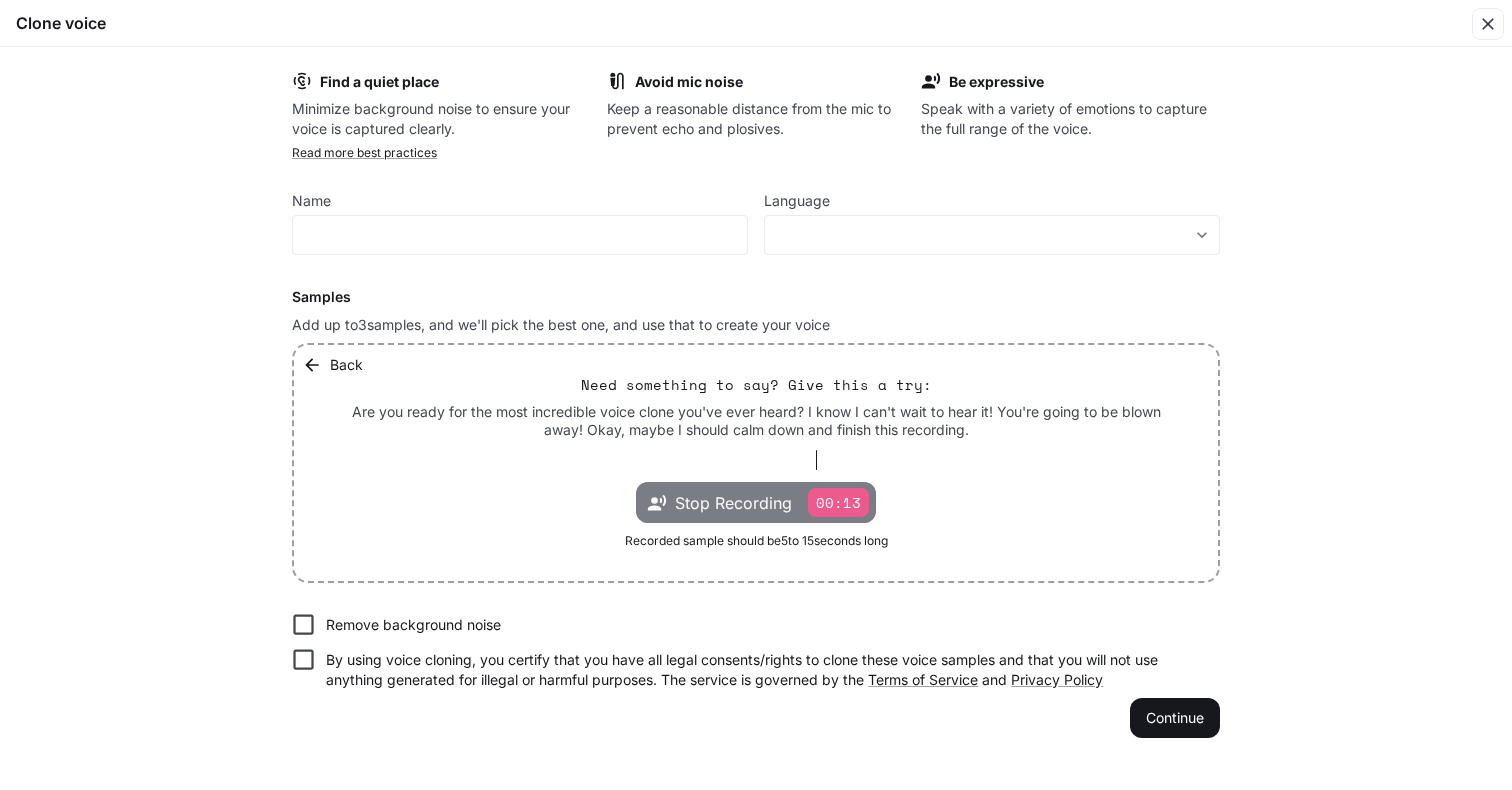 click on "00:13" at bounding box center [838, 502] 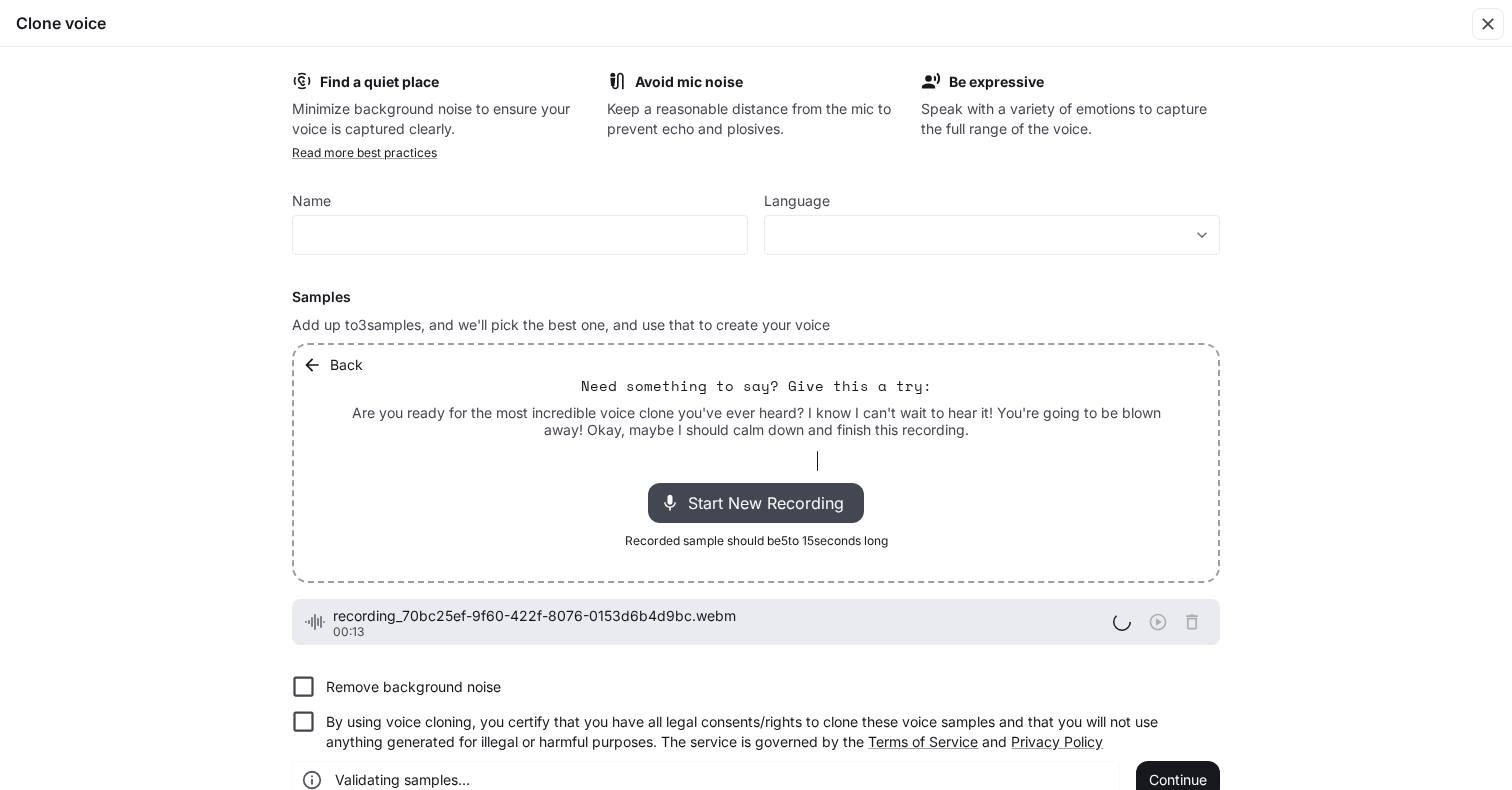 scroll, scrollTop: 34, scrollLeft: 0, axis: vertical 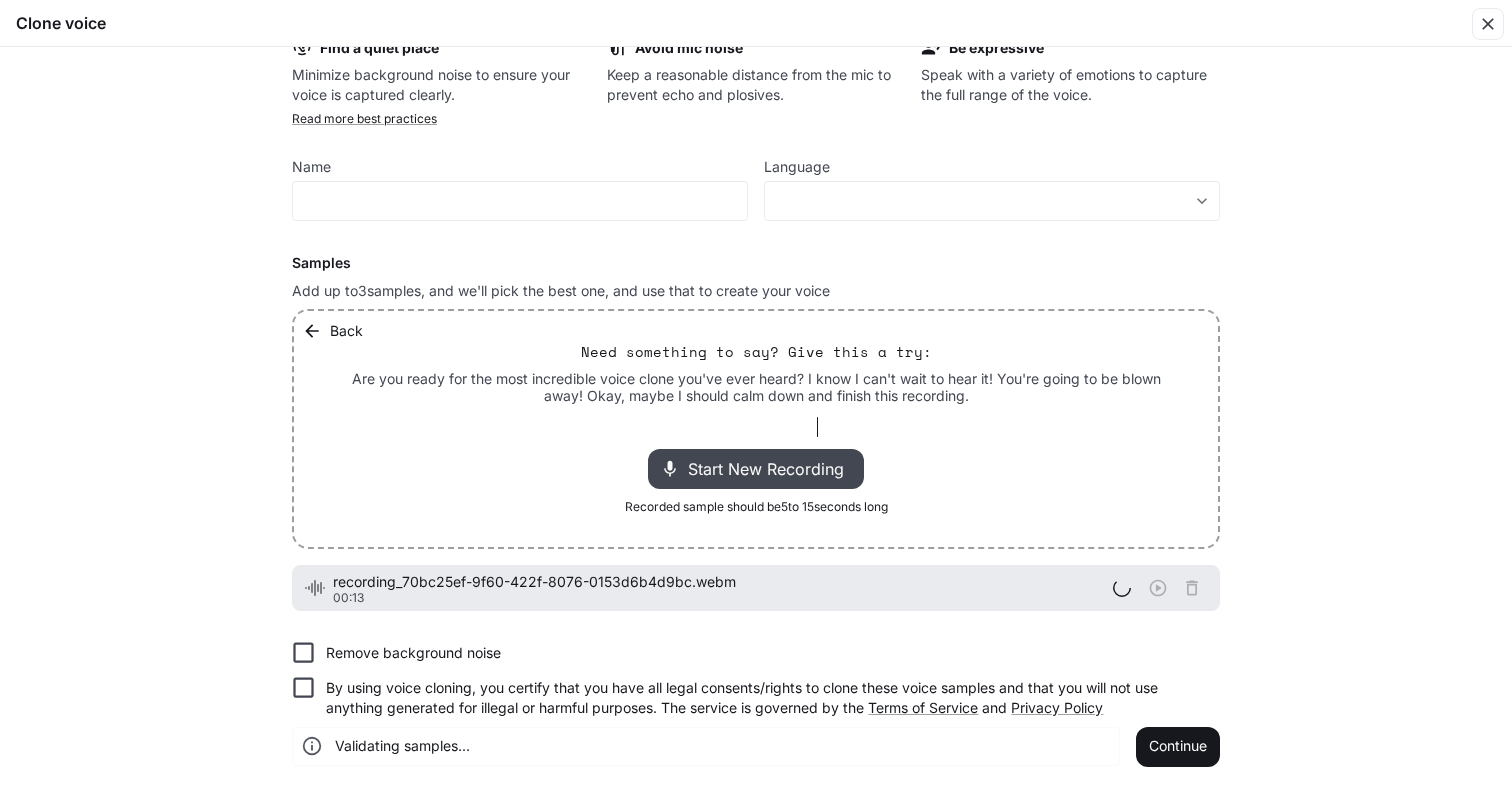 click on "Remove background noise" at bounding box center (413, 653) 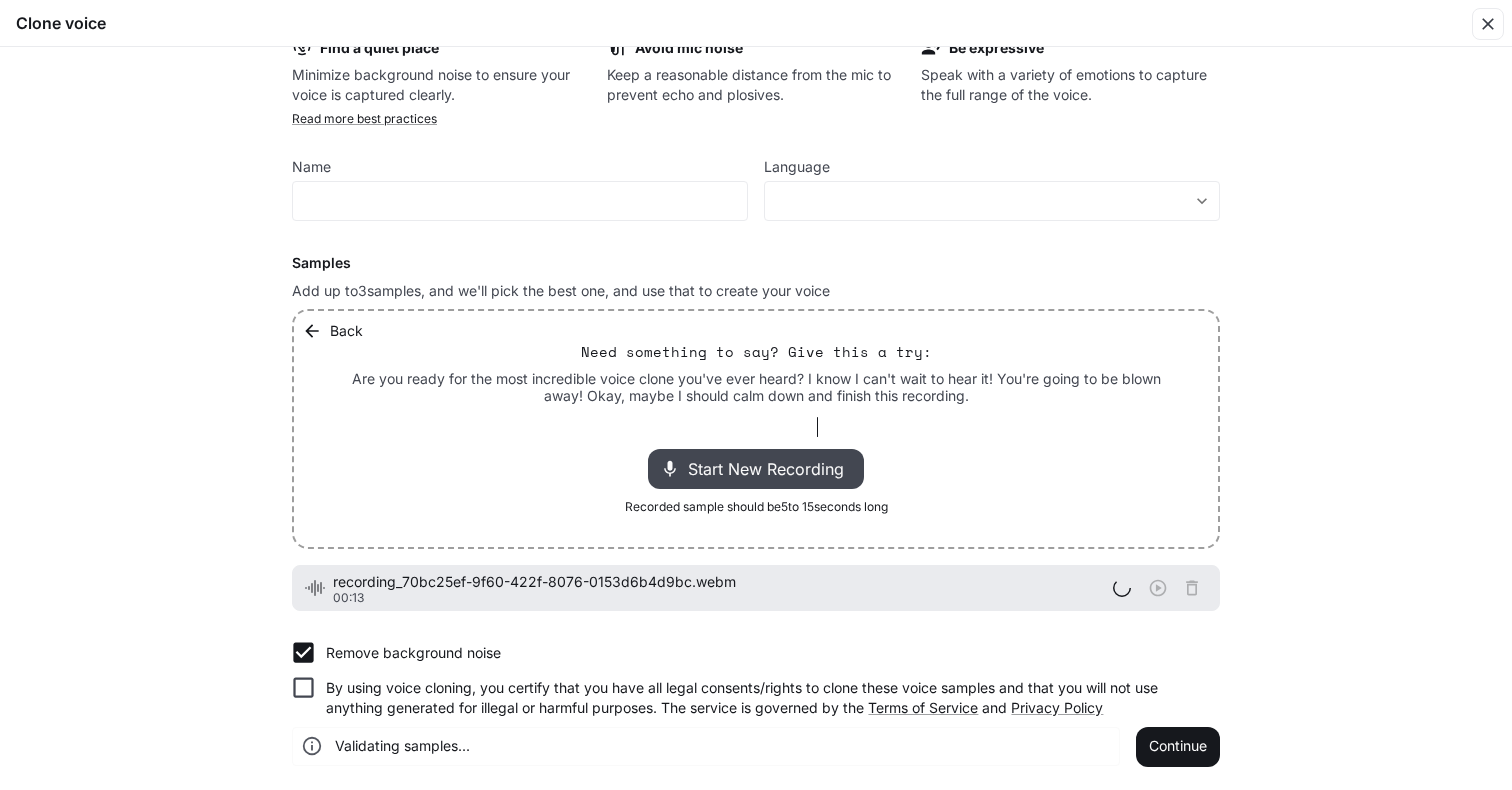 click on "By using voice cloning, you certify that you have all legal consents/rights to clone these voice samples and that you will not use anything generated for illegal or harmful purposes. The service is governed by the   Terms of Service   and   Privacy Policy" at bounding box center [765, 698] 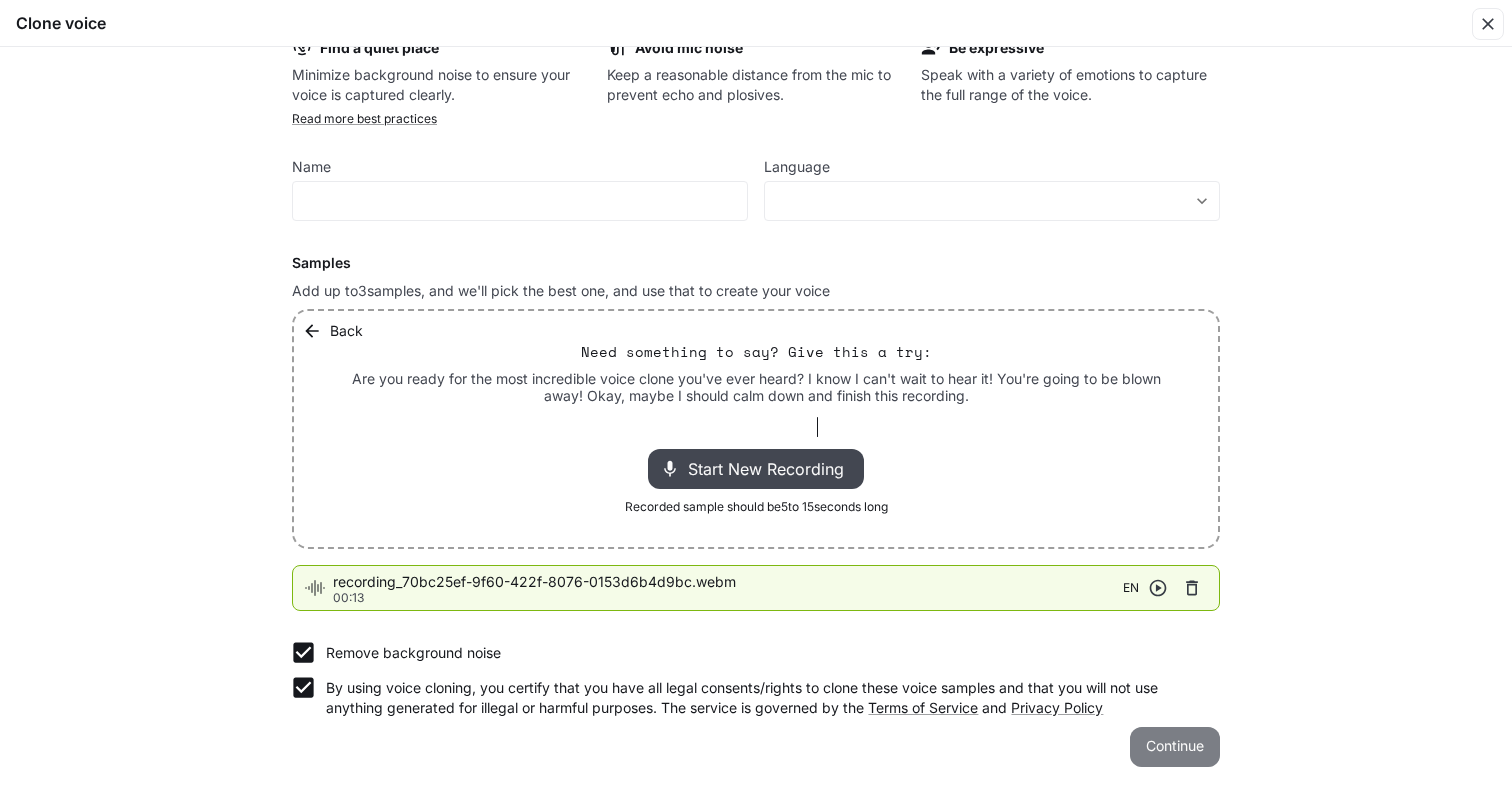 click on "Continue" at bounding box center [1175, 747] 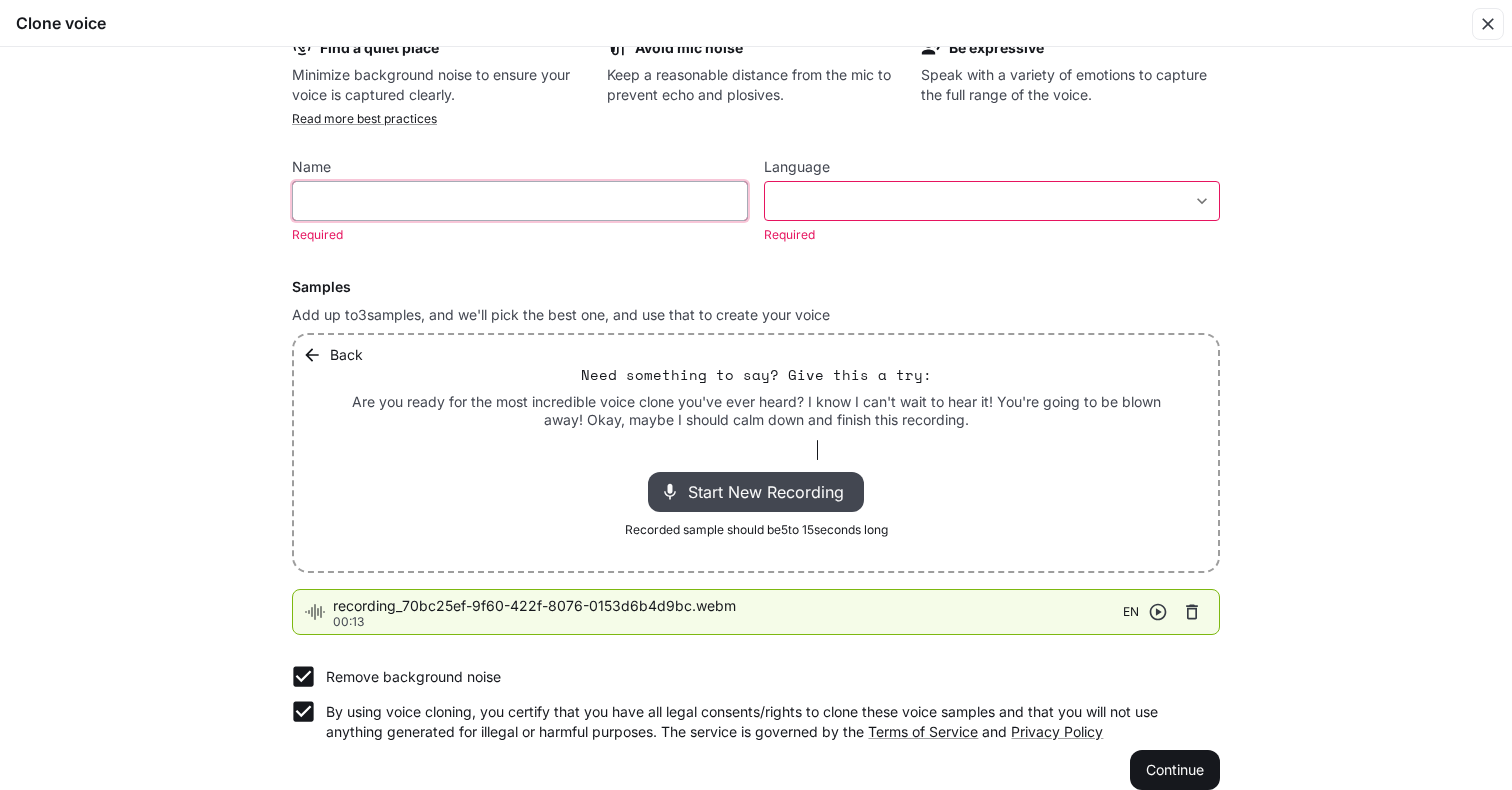 click at bounding box center (520, 201) 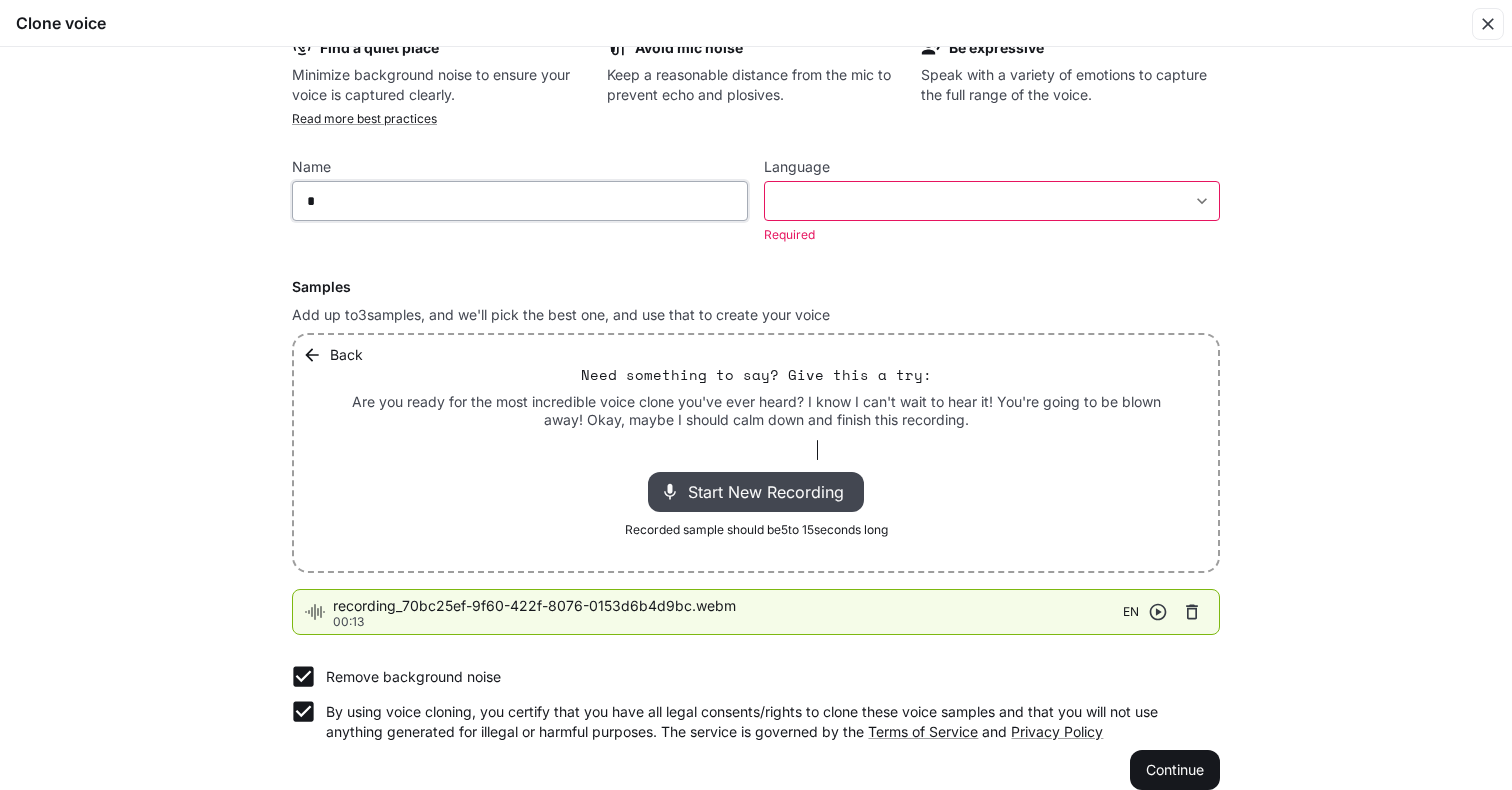 type on "*" 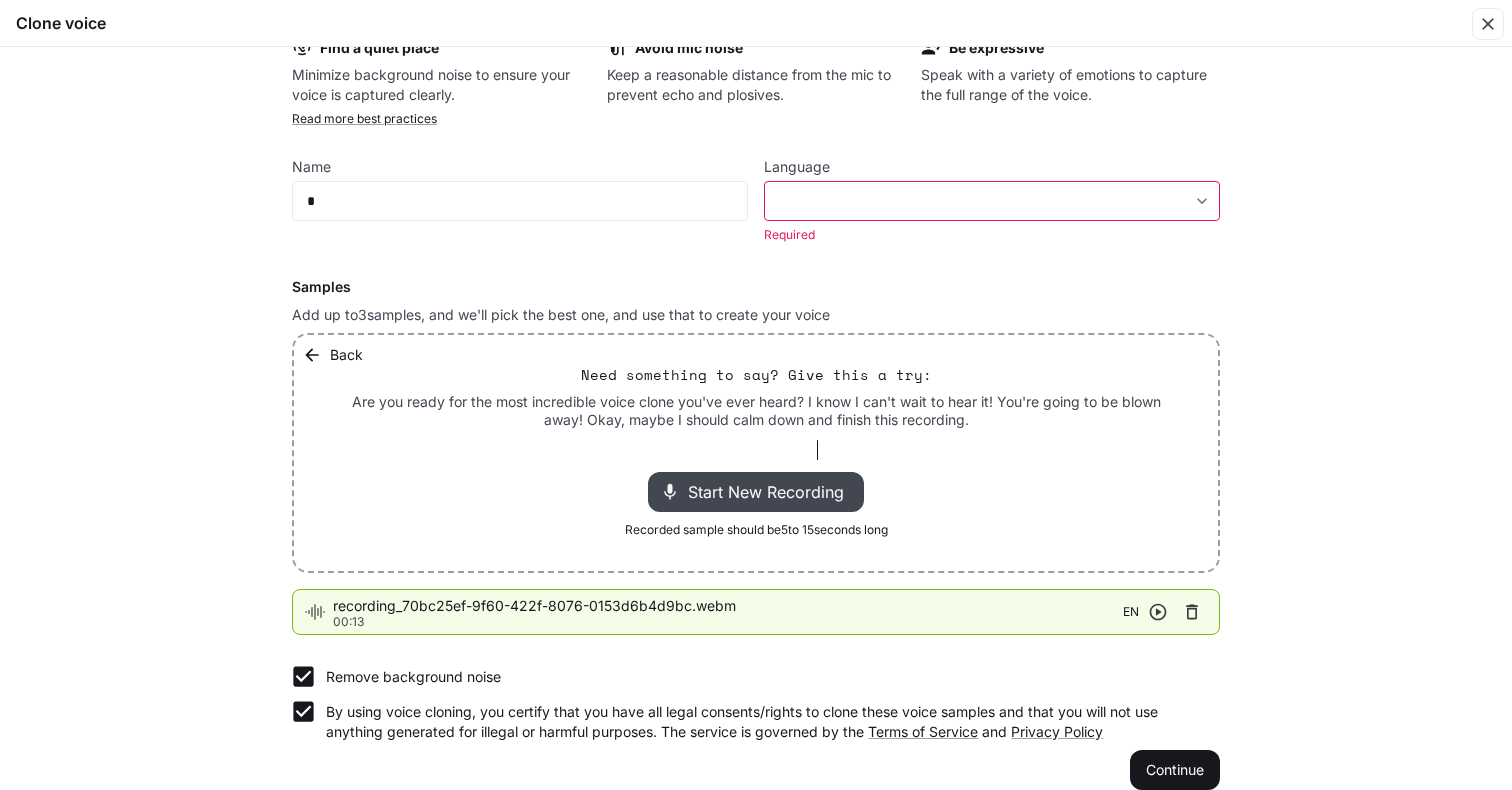 click on "**********" at bounding box center [756, 394] 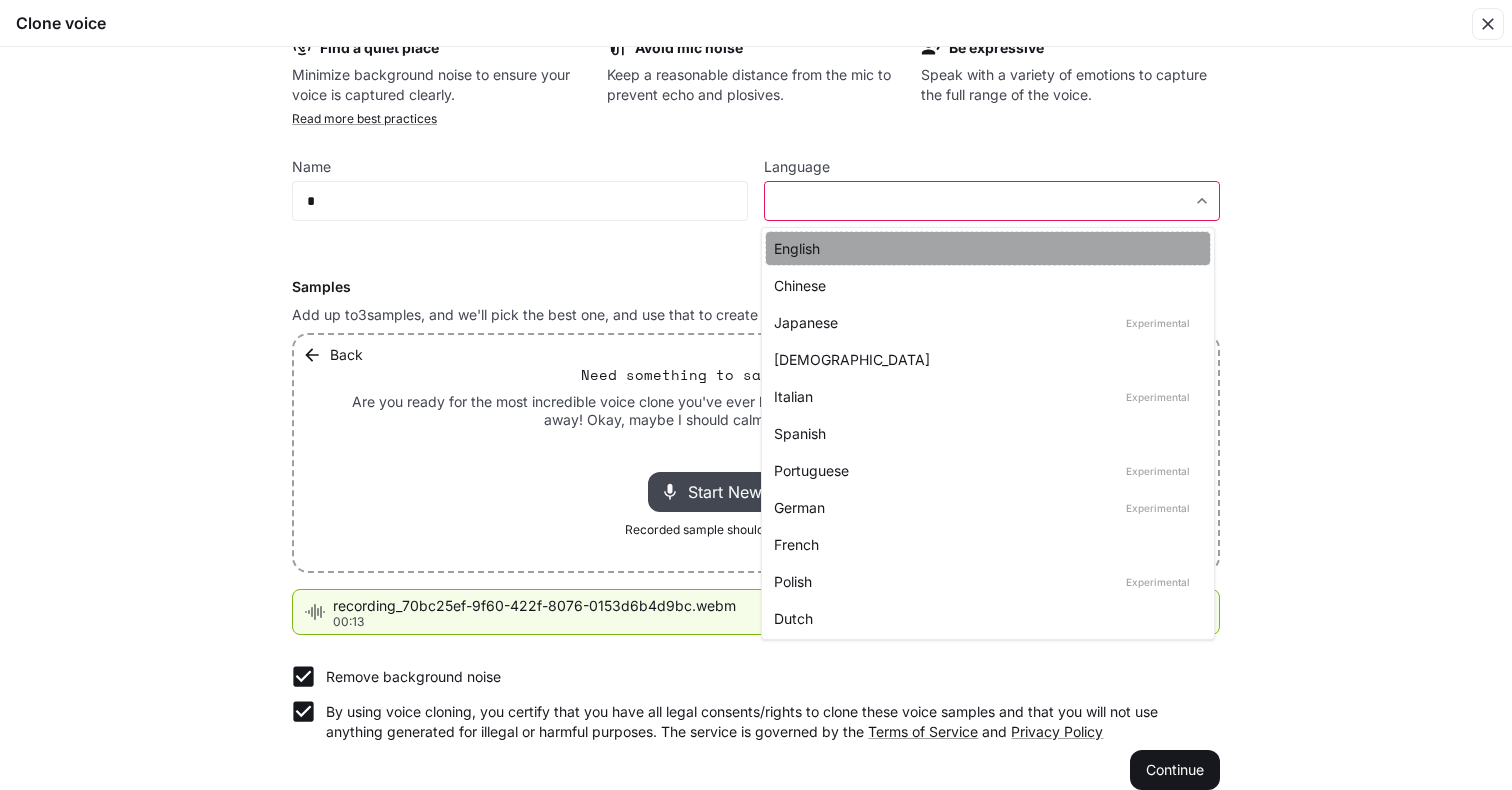 click on "English" at bounding box center (984, 248) 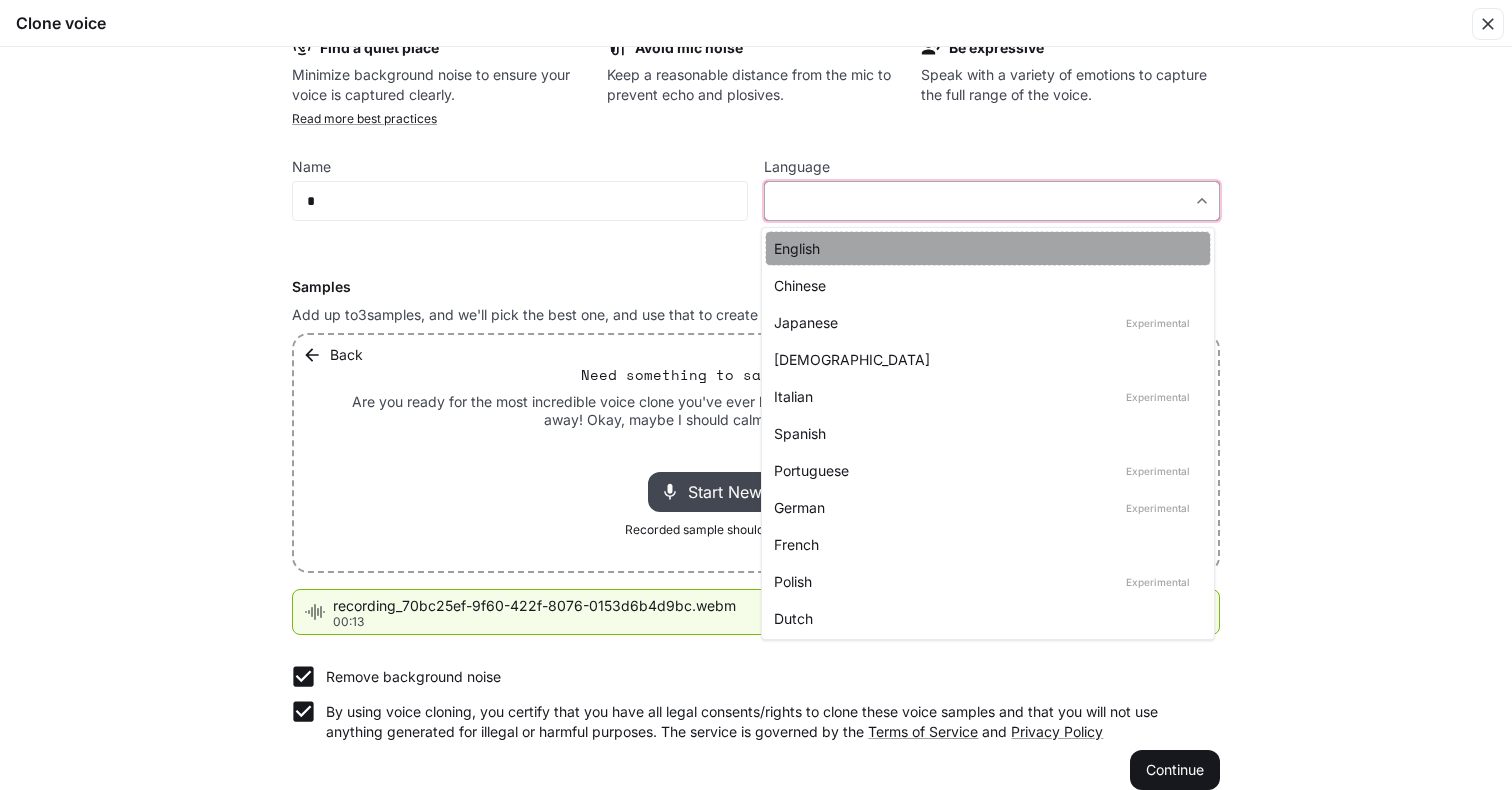 type on "*****" 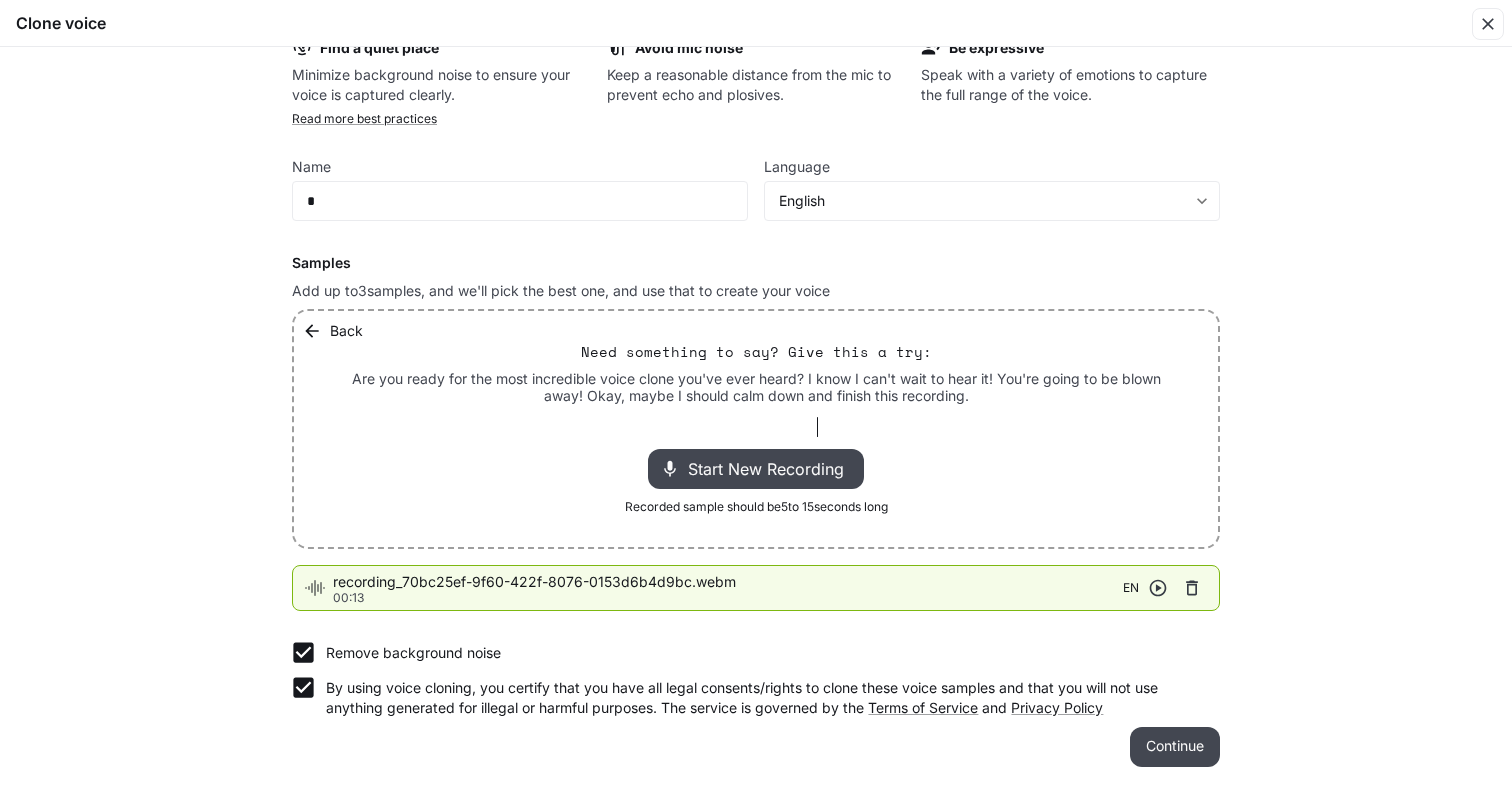 click on "Continue" at bounding box center [1175, 747] 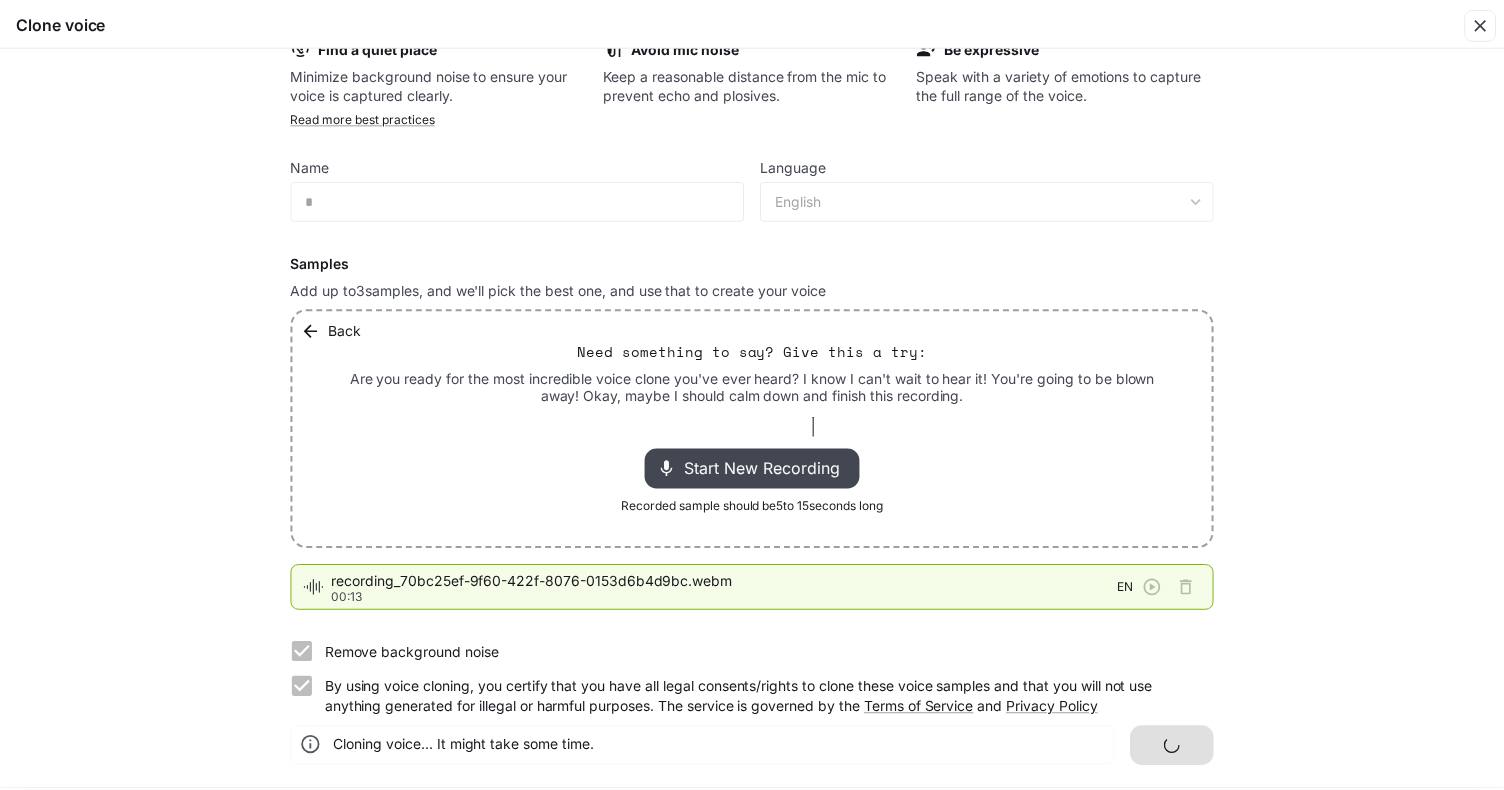 scroll, scrollTop: 0, scrollLeft: 0, axis: both 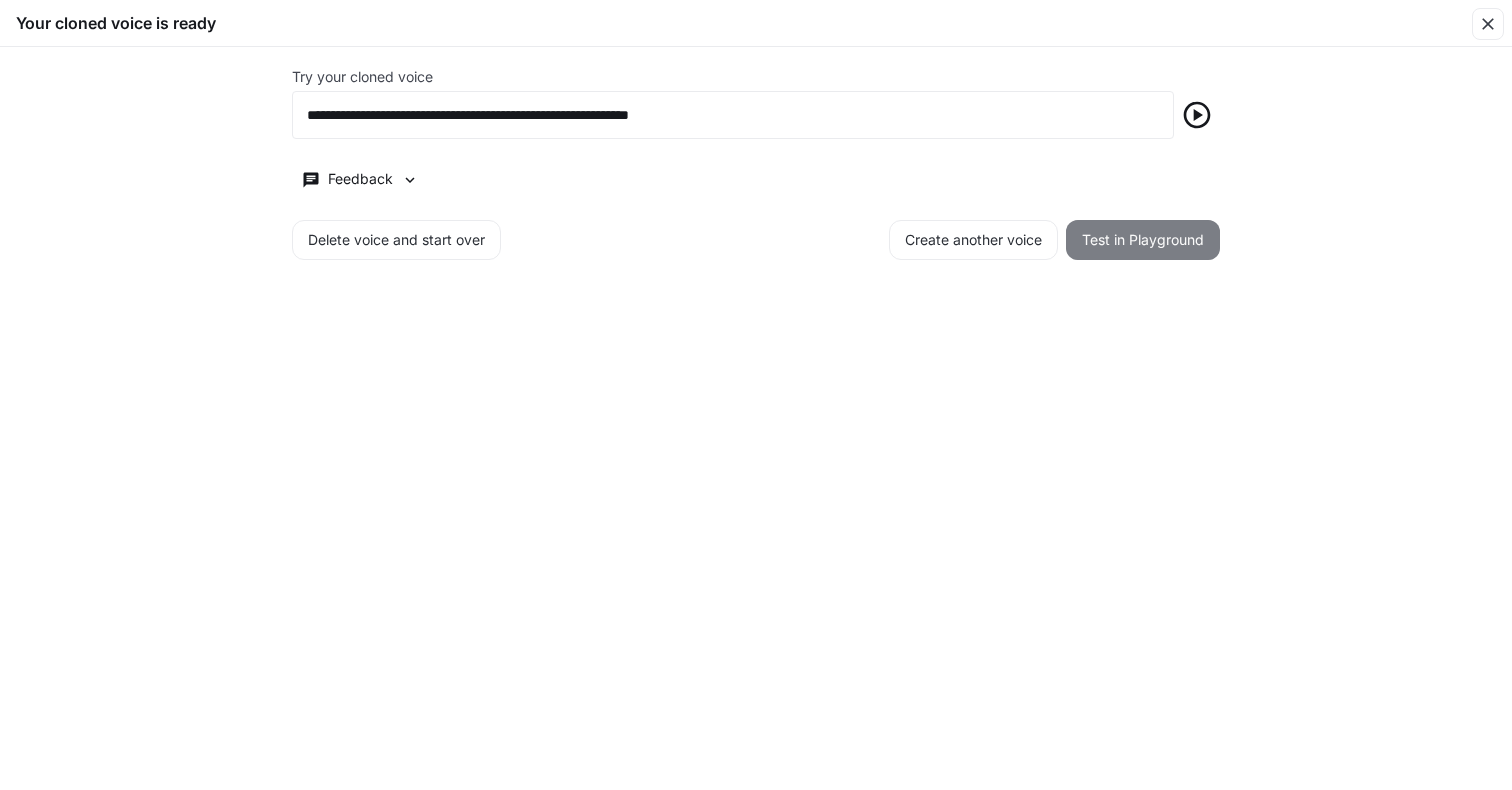 click on "Test in Playground" at bounding box center [1143, 240] 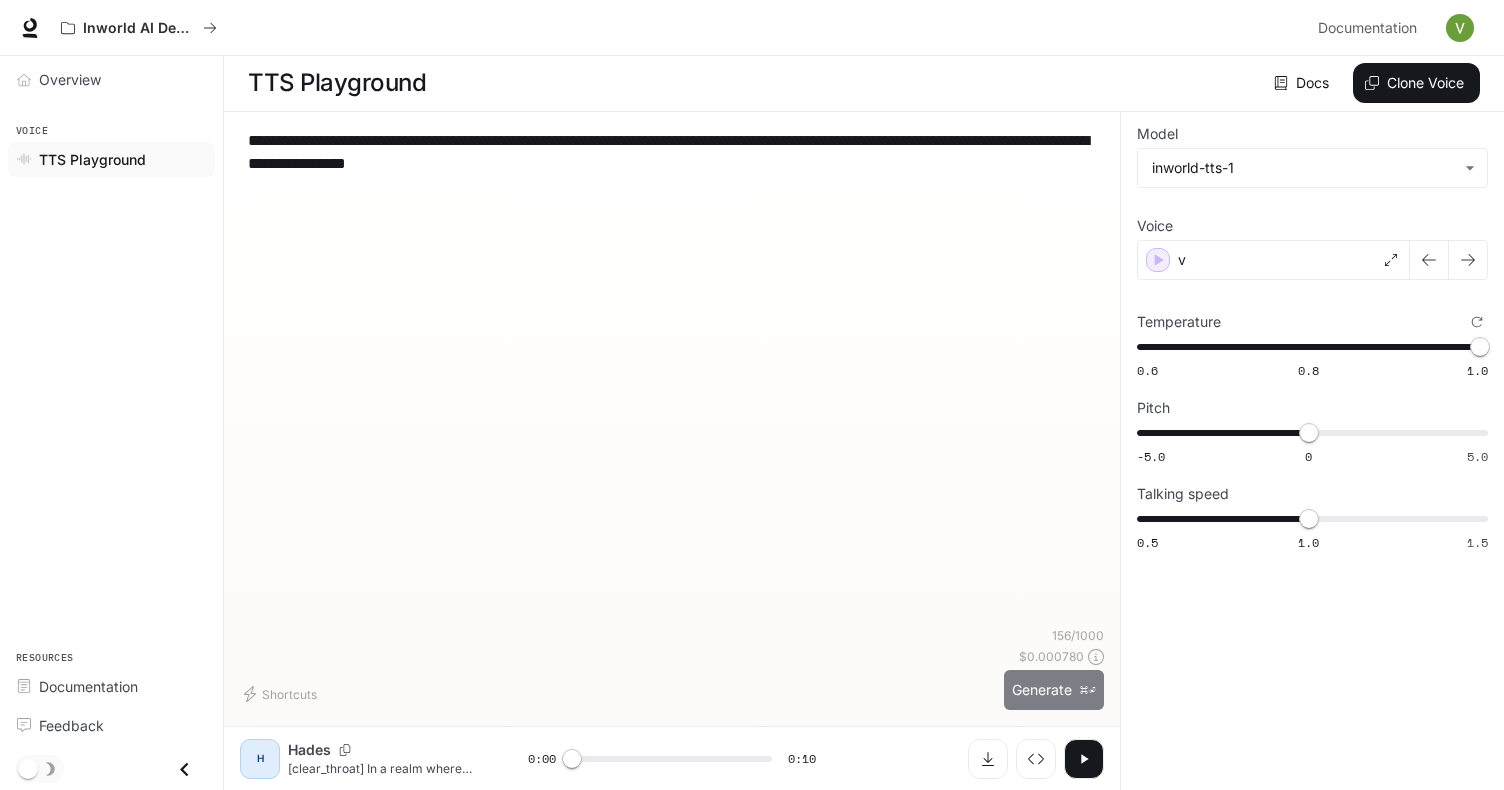 click on "Generate ⌘⏎" at bounding box center [1054, 690] 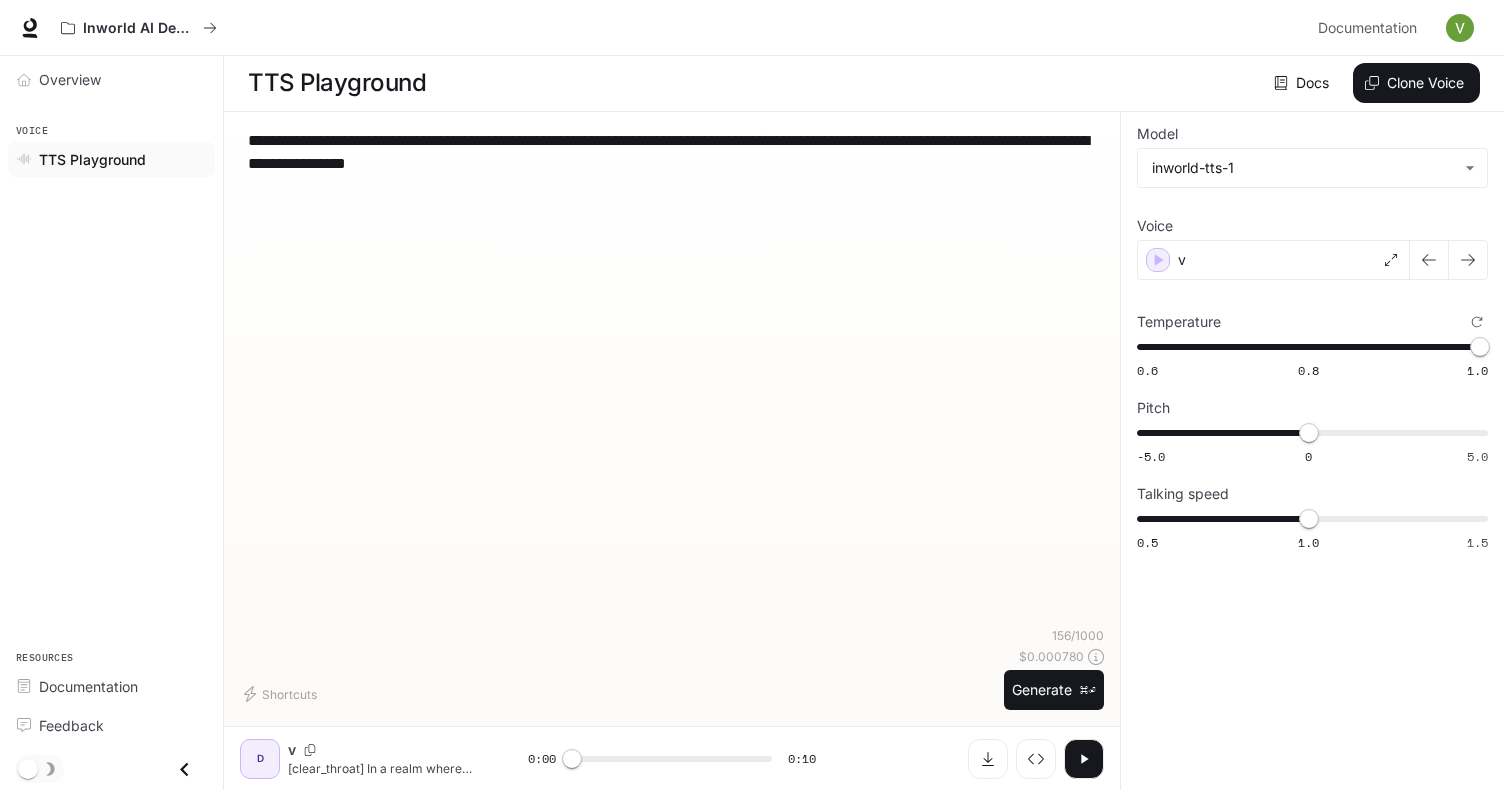 click 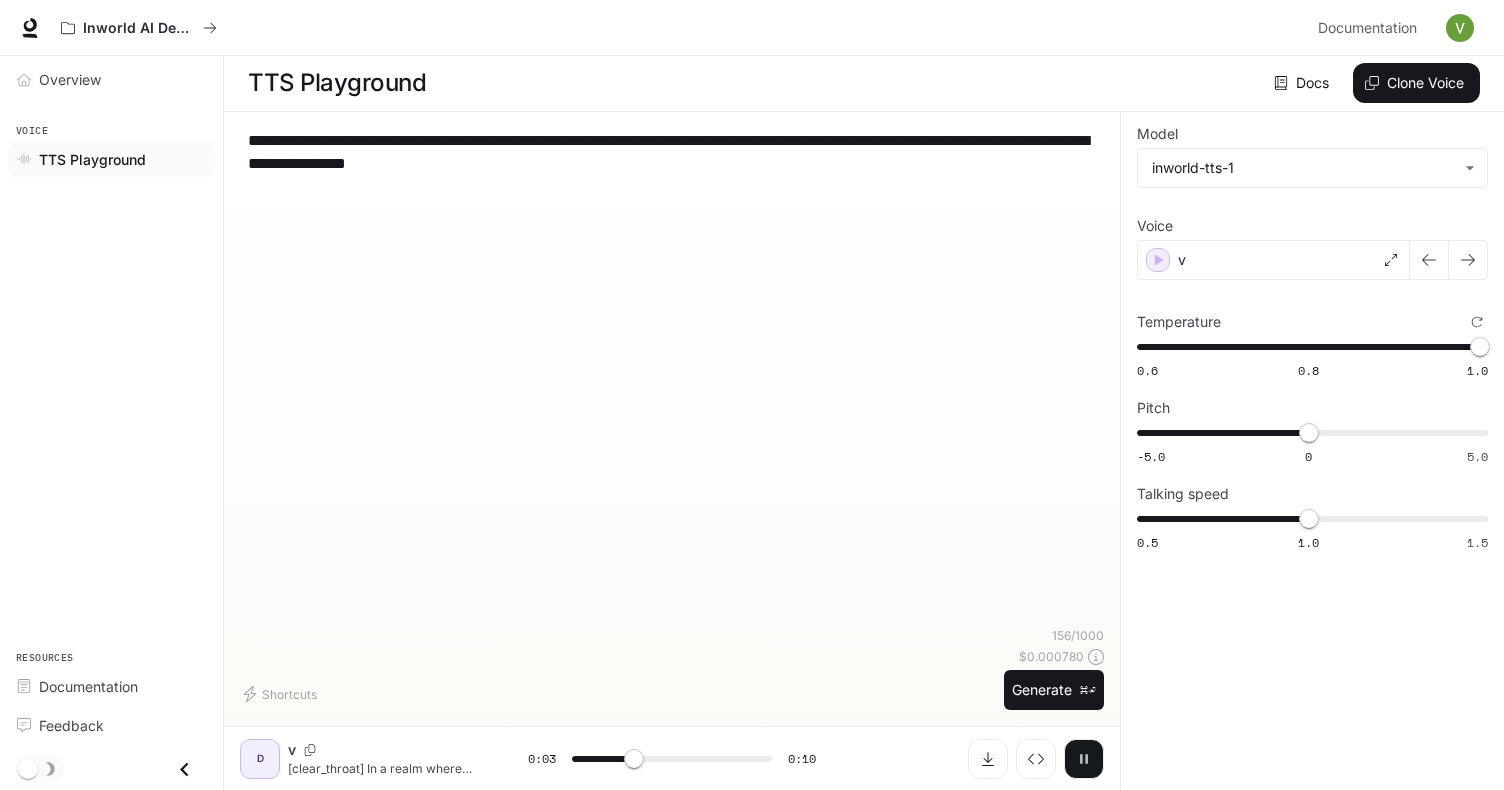 click 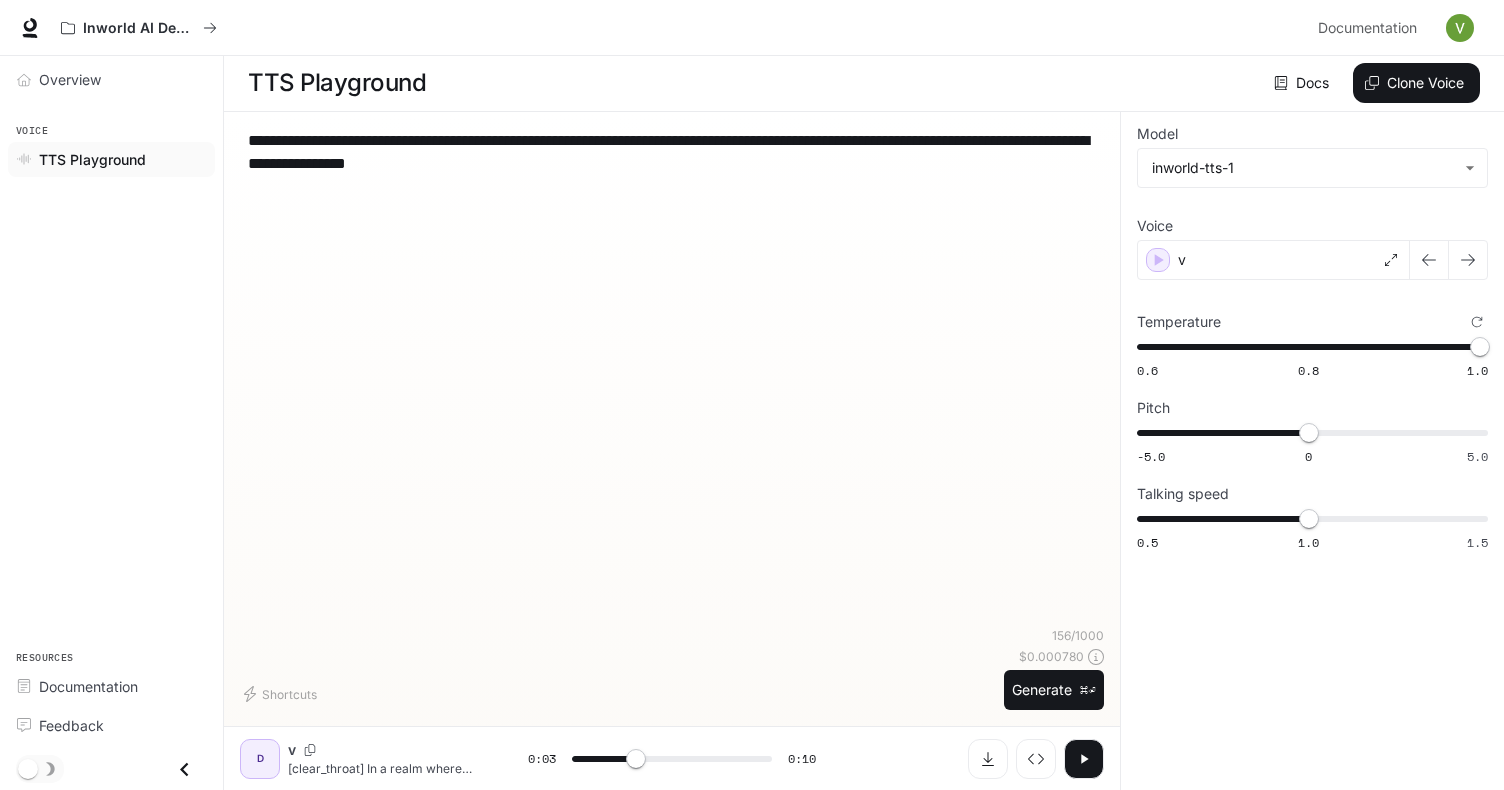 type on "***" 